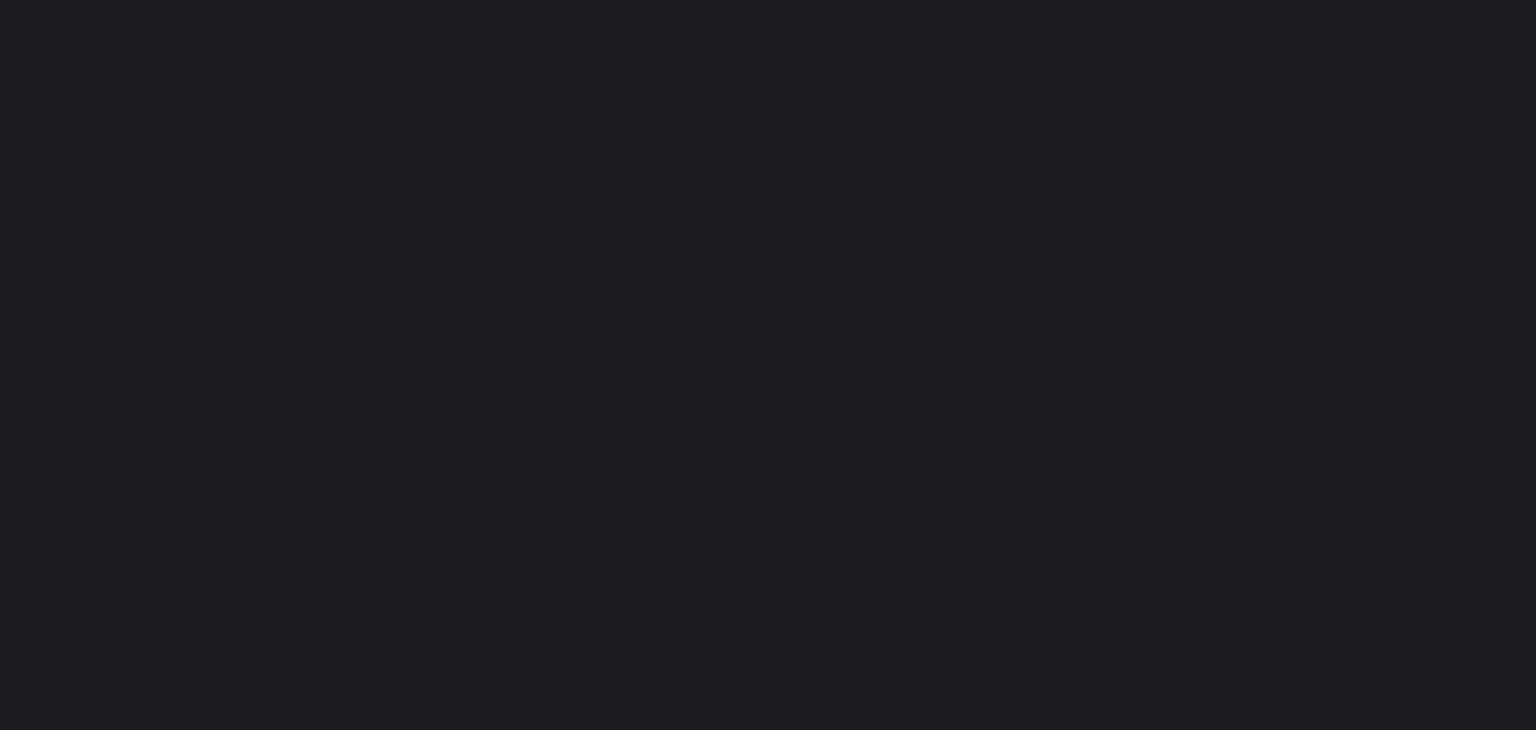 scroll, scrollTop: 0, scrollLeft: 0, axis: both 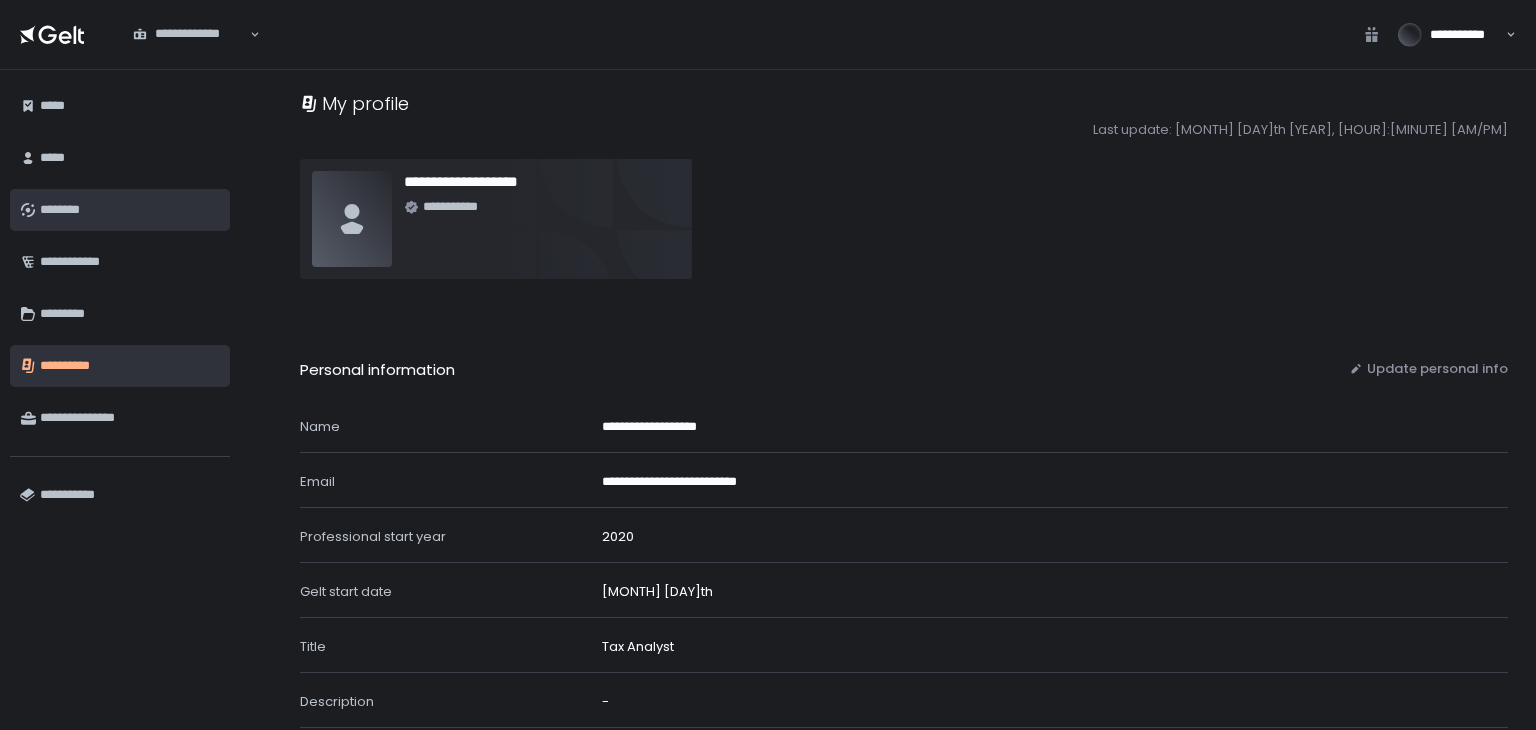click on "********" at bounding box center [130, 210] 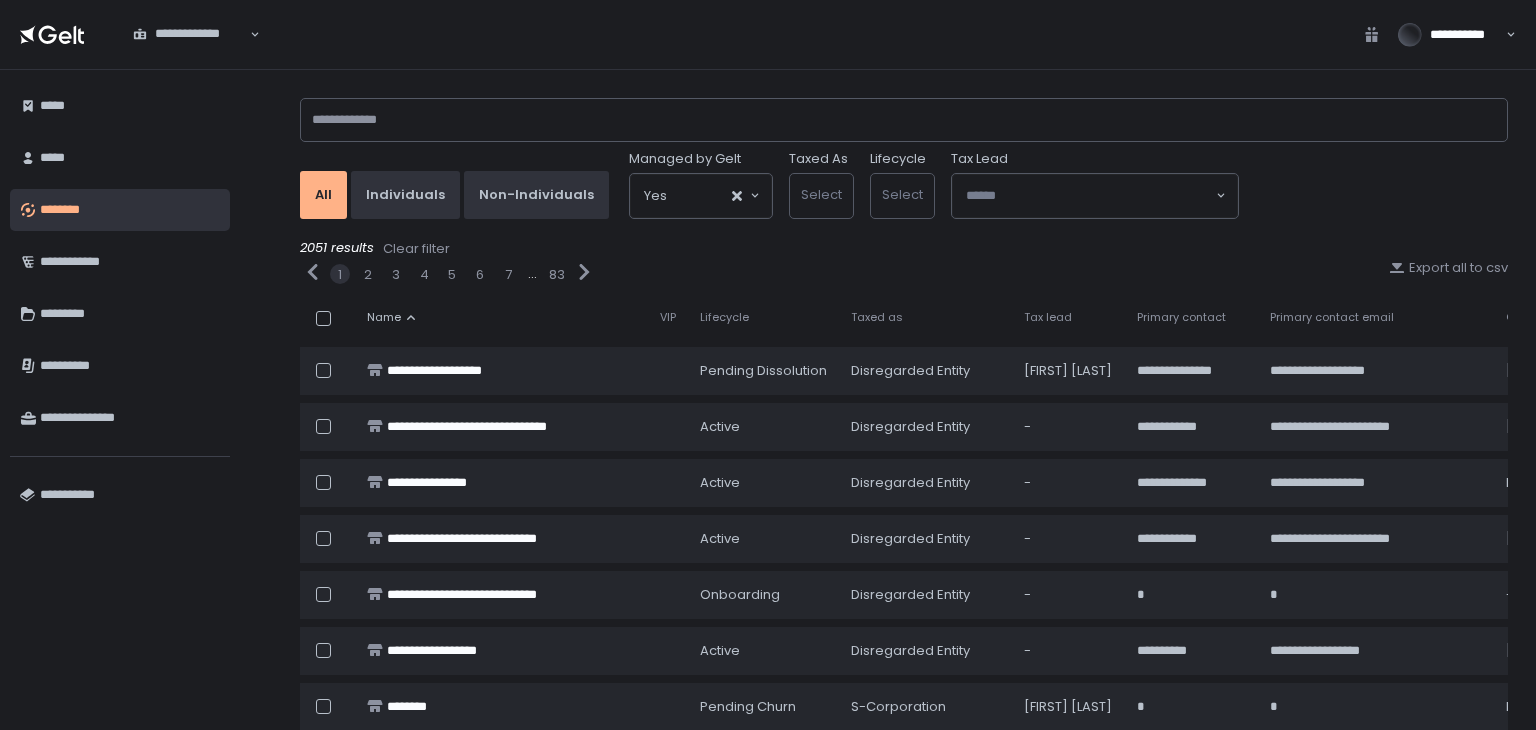 click on "All Individuals Non-Individuals Managed by Gelt  Yes Loading... Taxed As Select Lifecycle Select Tax Lead  Loading..." at bounding box center [904, 154] 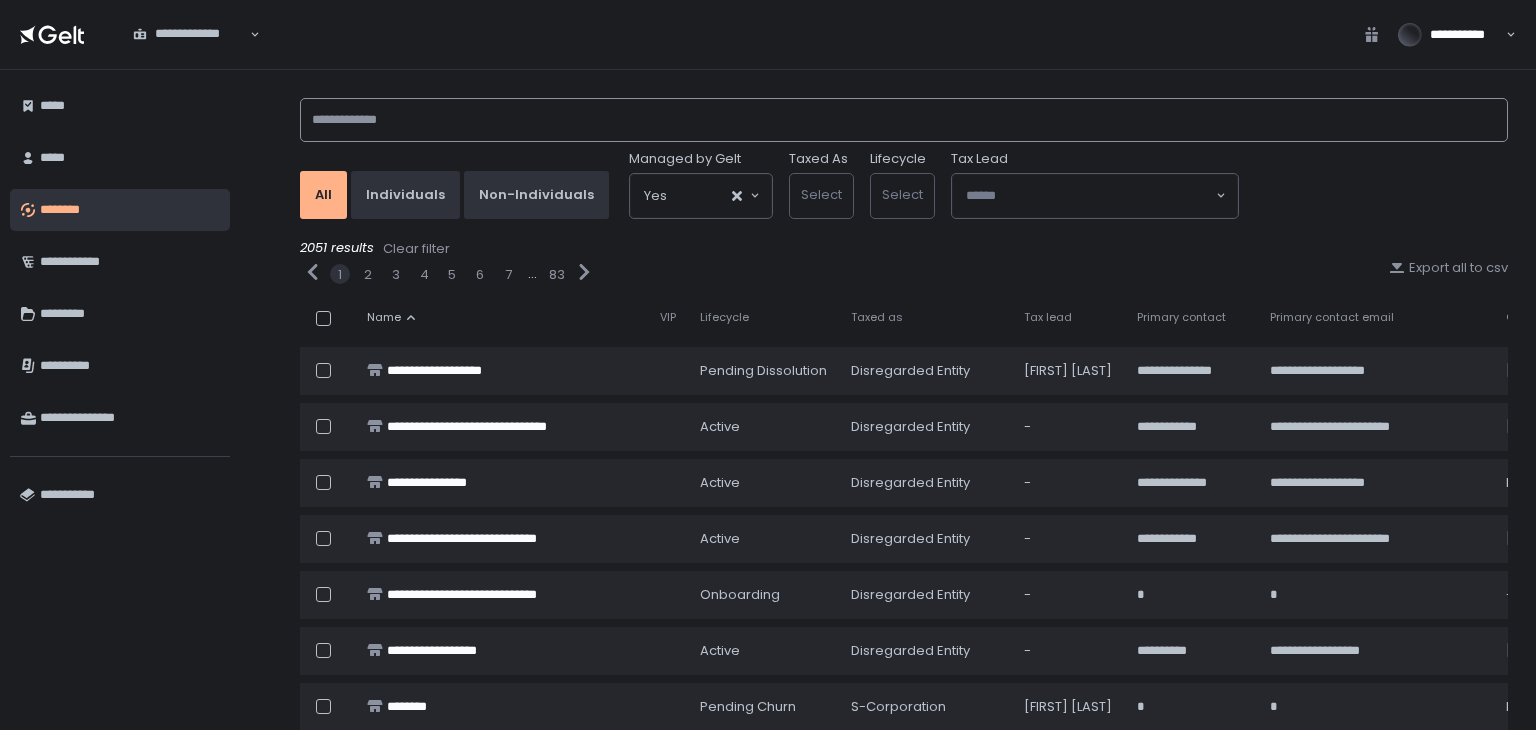 click 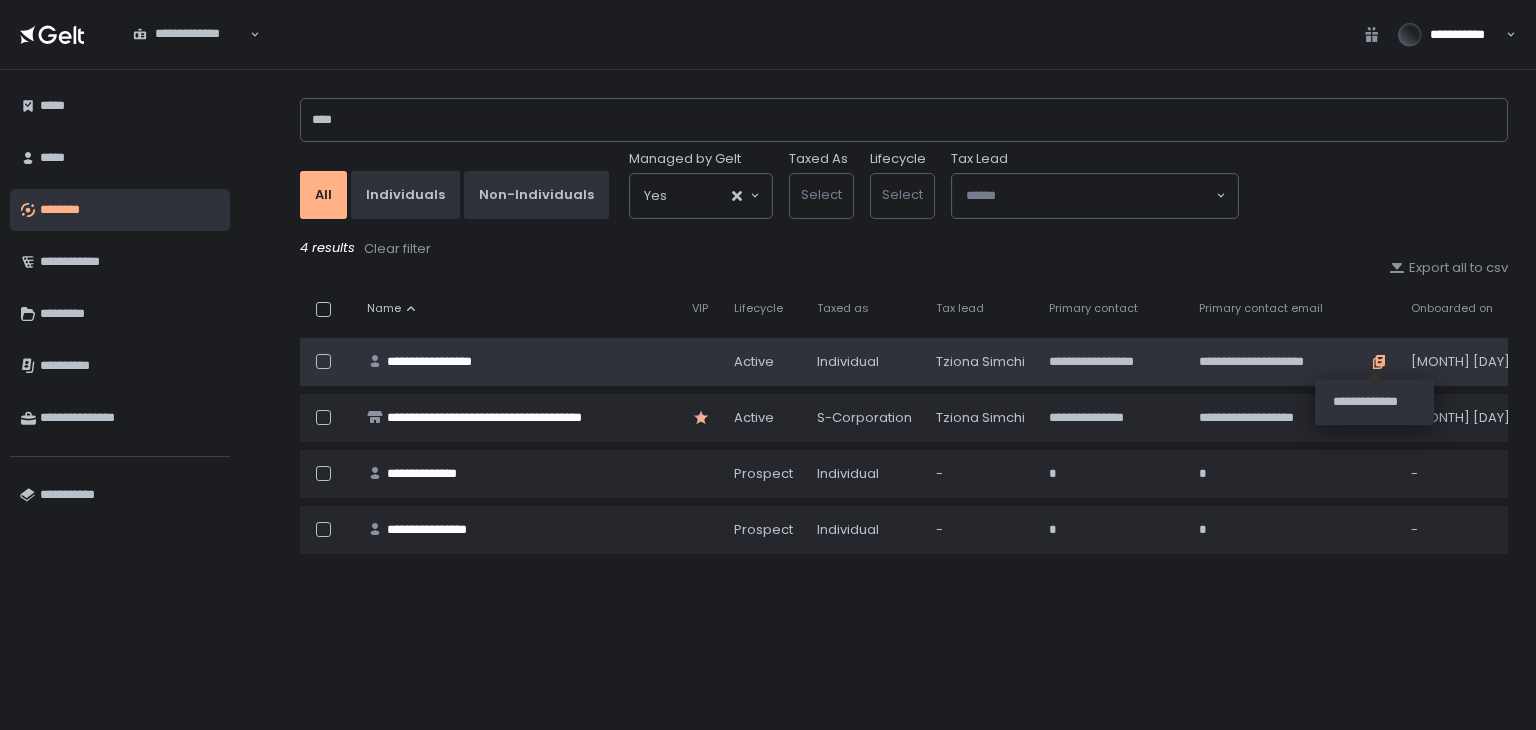 click 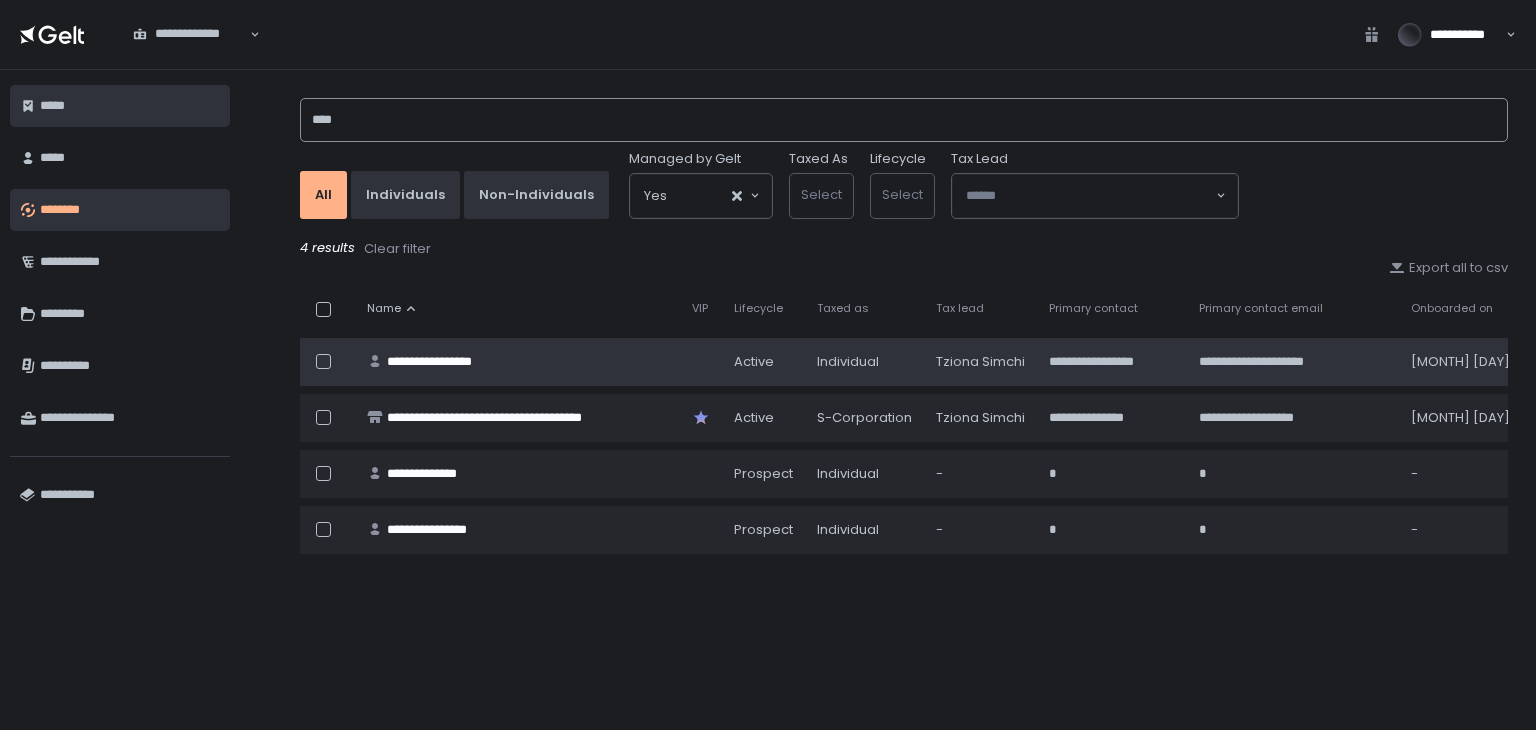 drag, startPoint x: 440, startPoint y: 122, endPoint x: 147, endPoint y: 117, distance: 293.04266 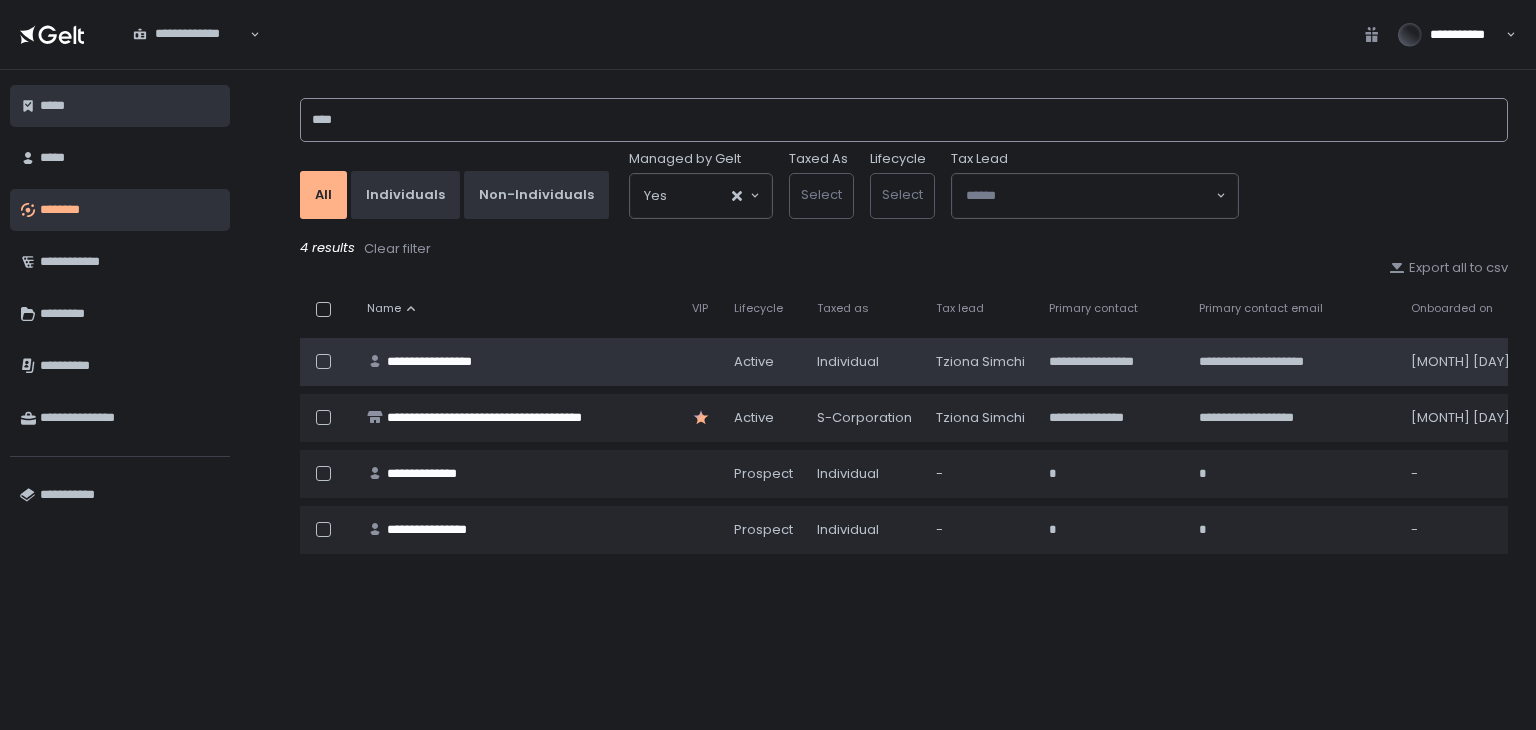 click on "**********" at bounding box center [768, 400] 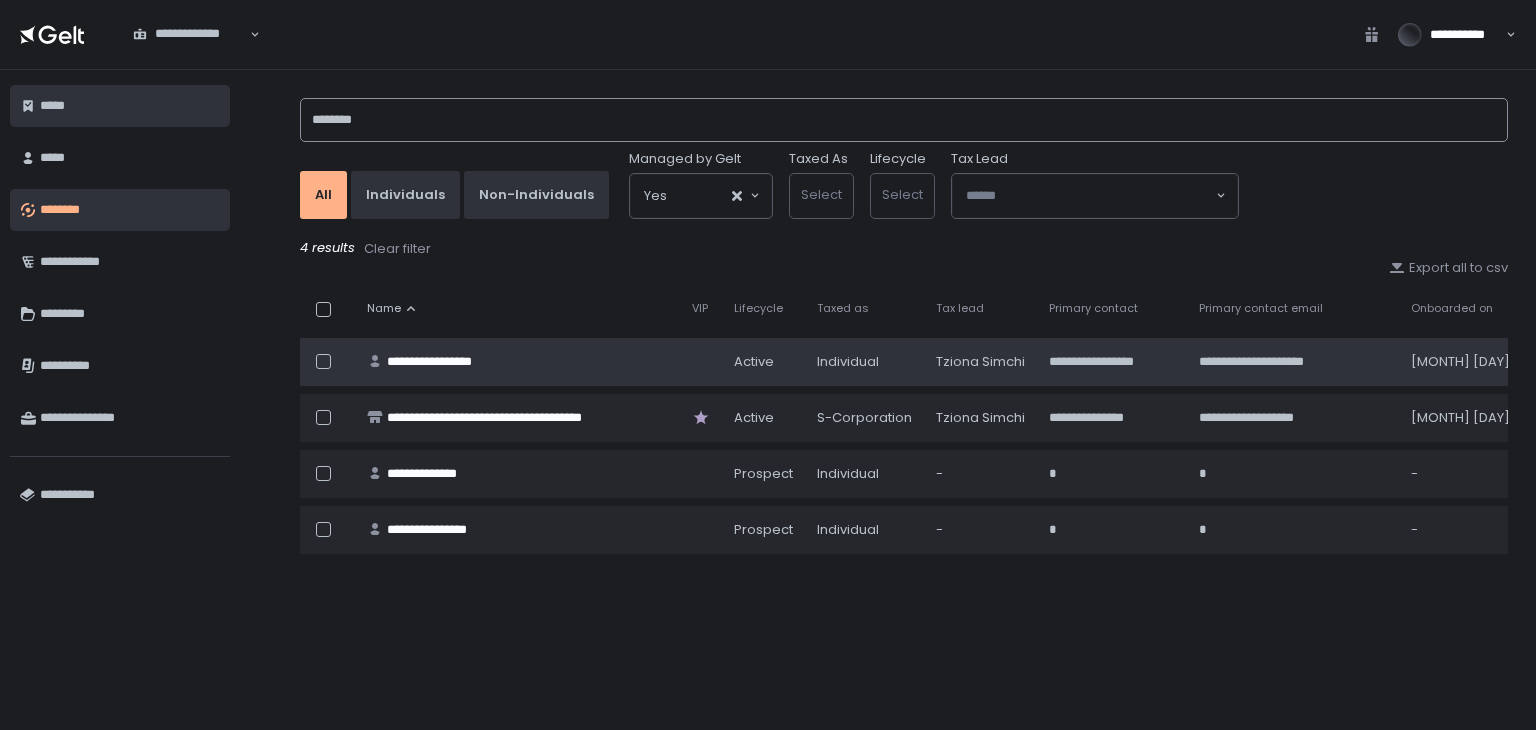 type on "********" 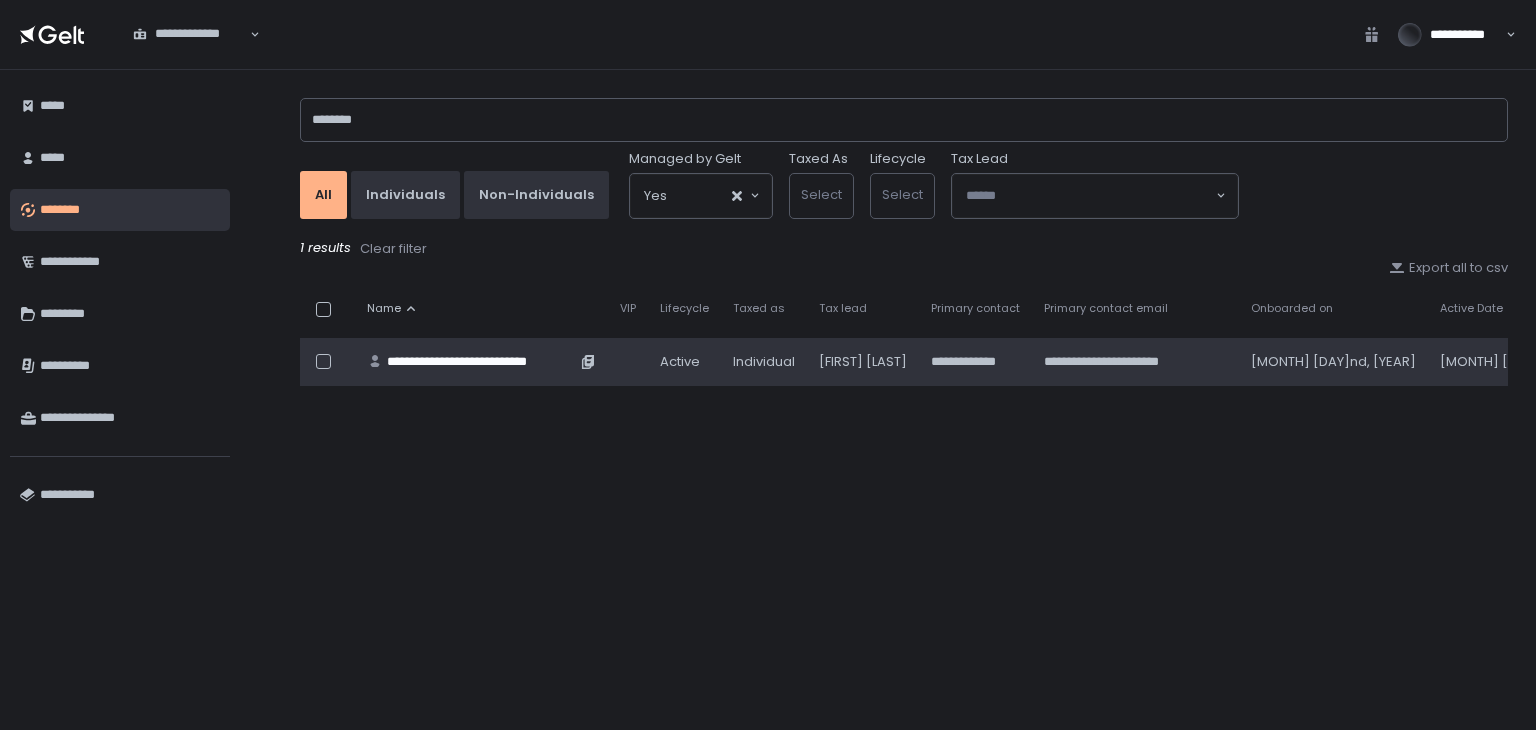 click on "**********" at bounding box center [481, 362] 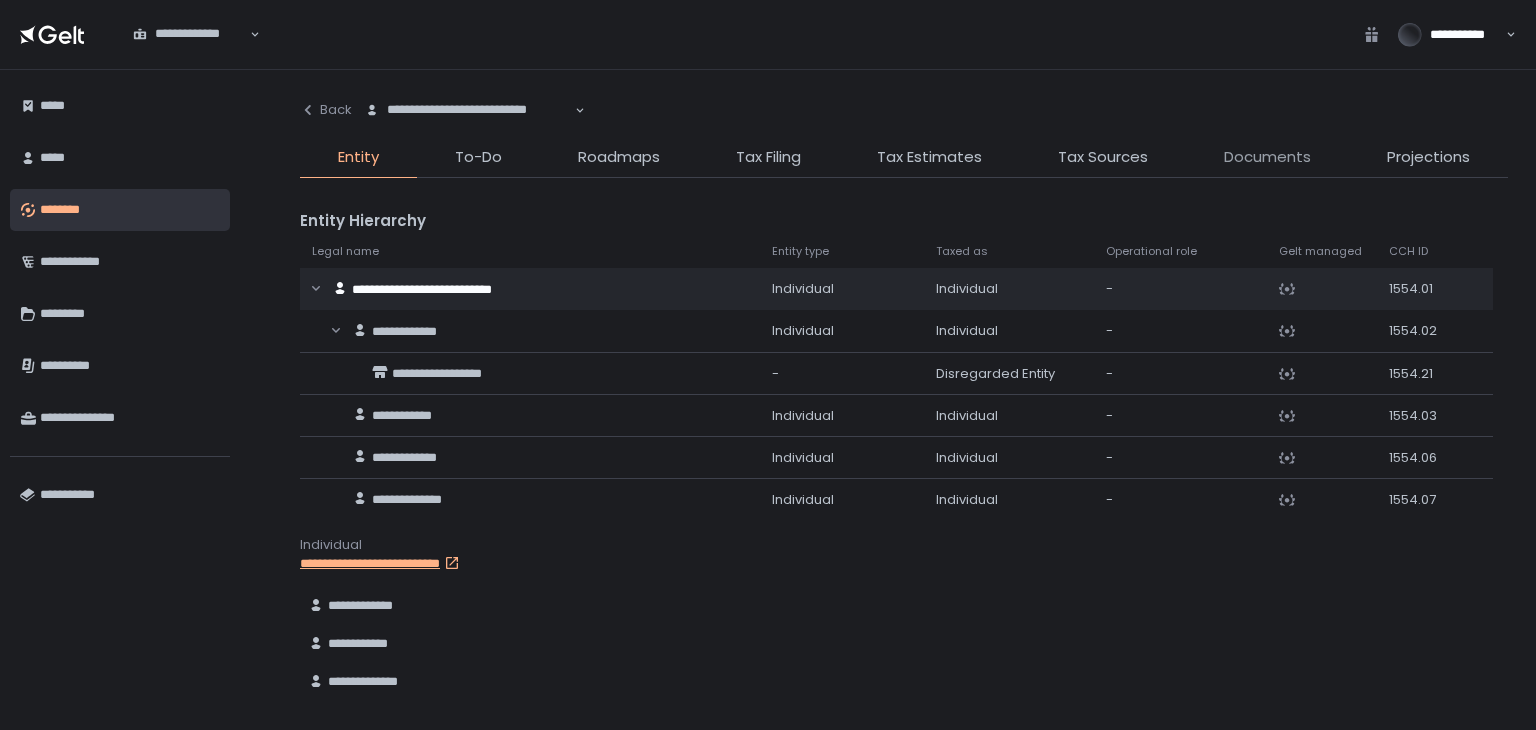 click on "Documents" at bounding box center (1267, 157) 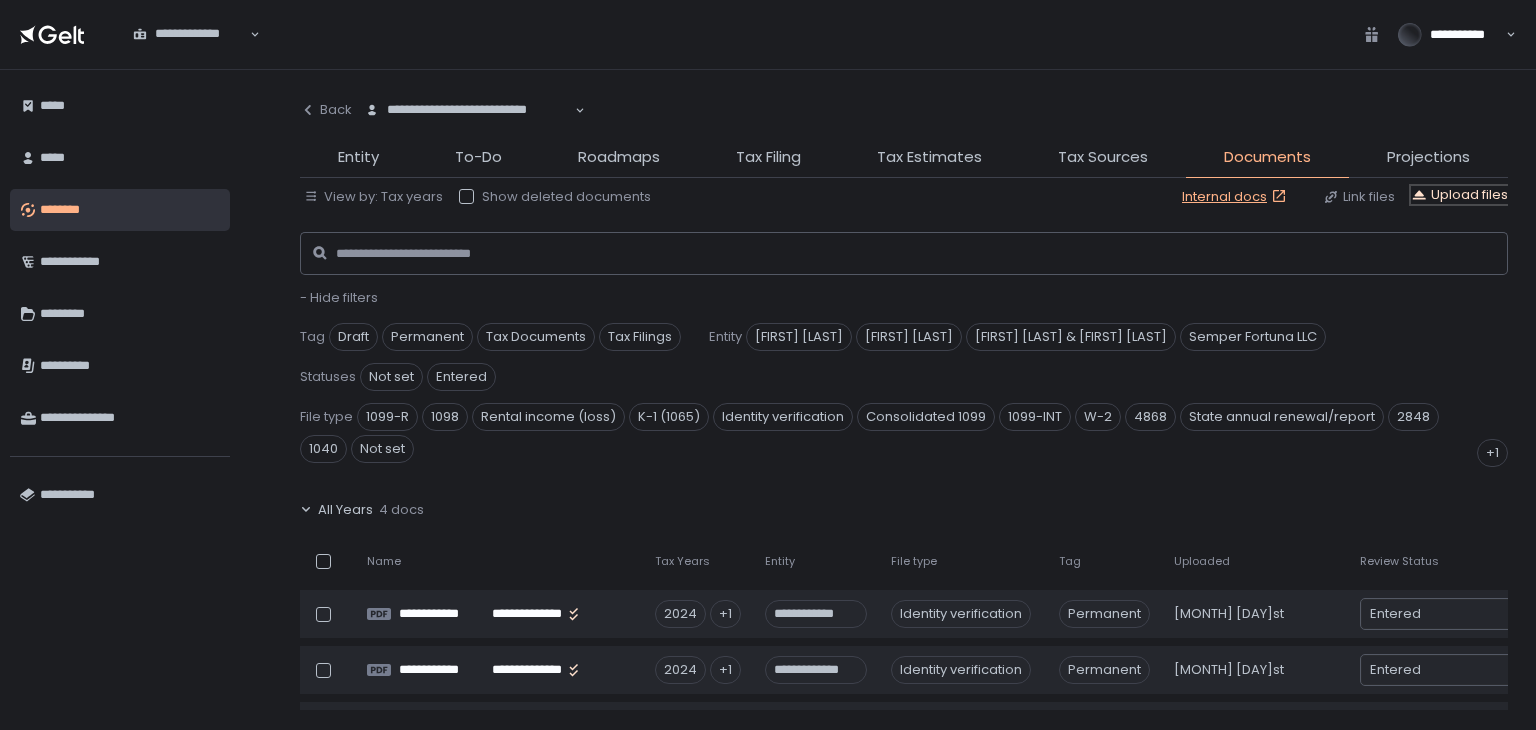 click on "Upload files" 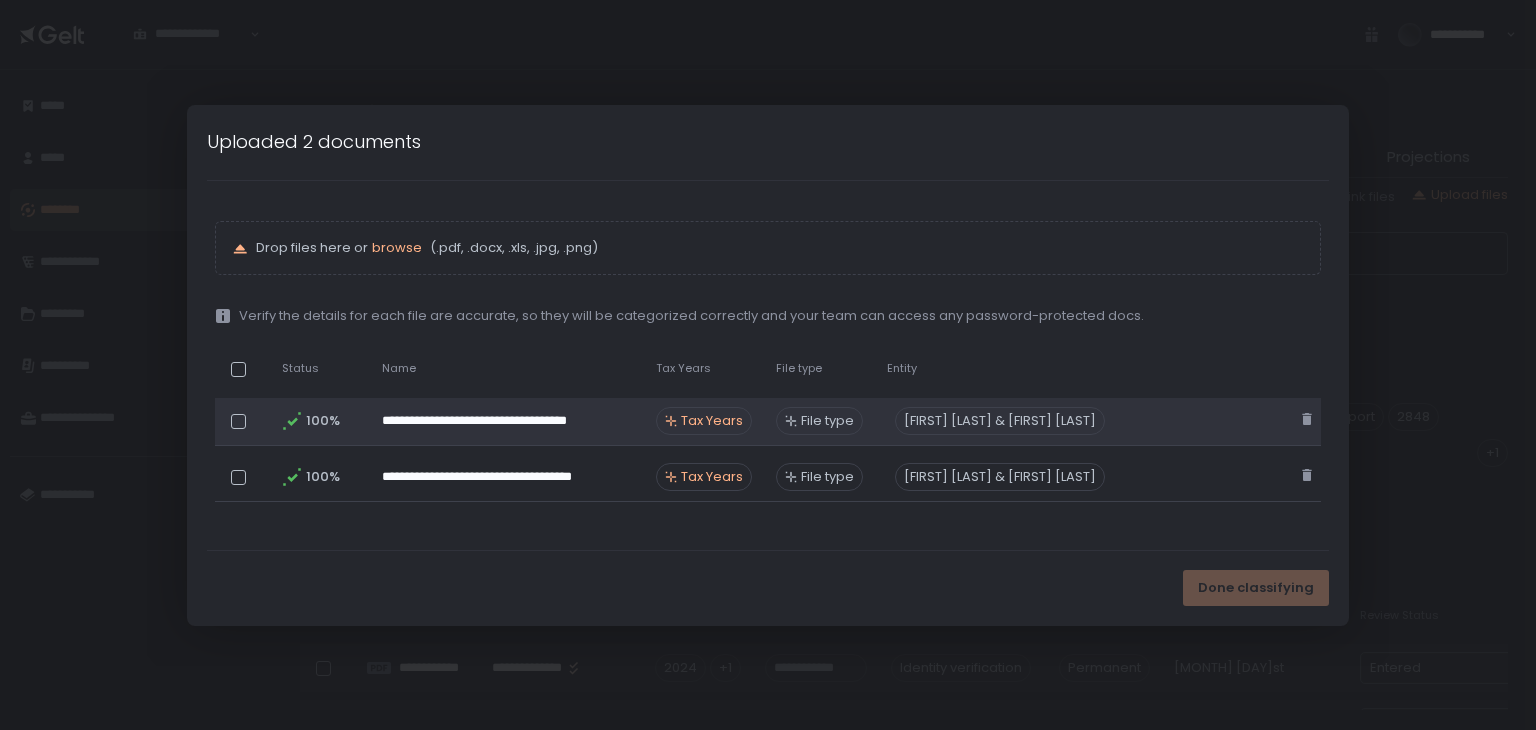 click on "Tax Years" at bounding box center (712, 421) 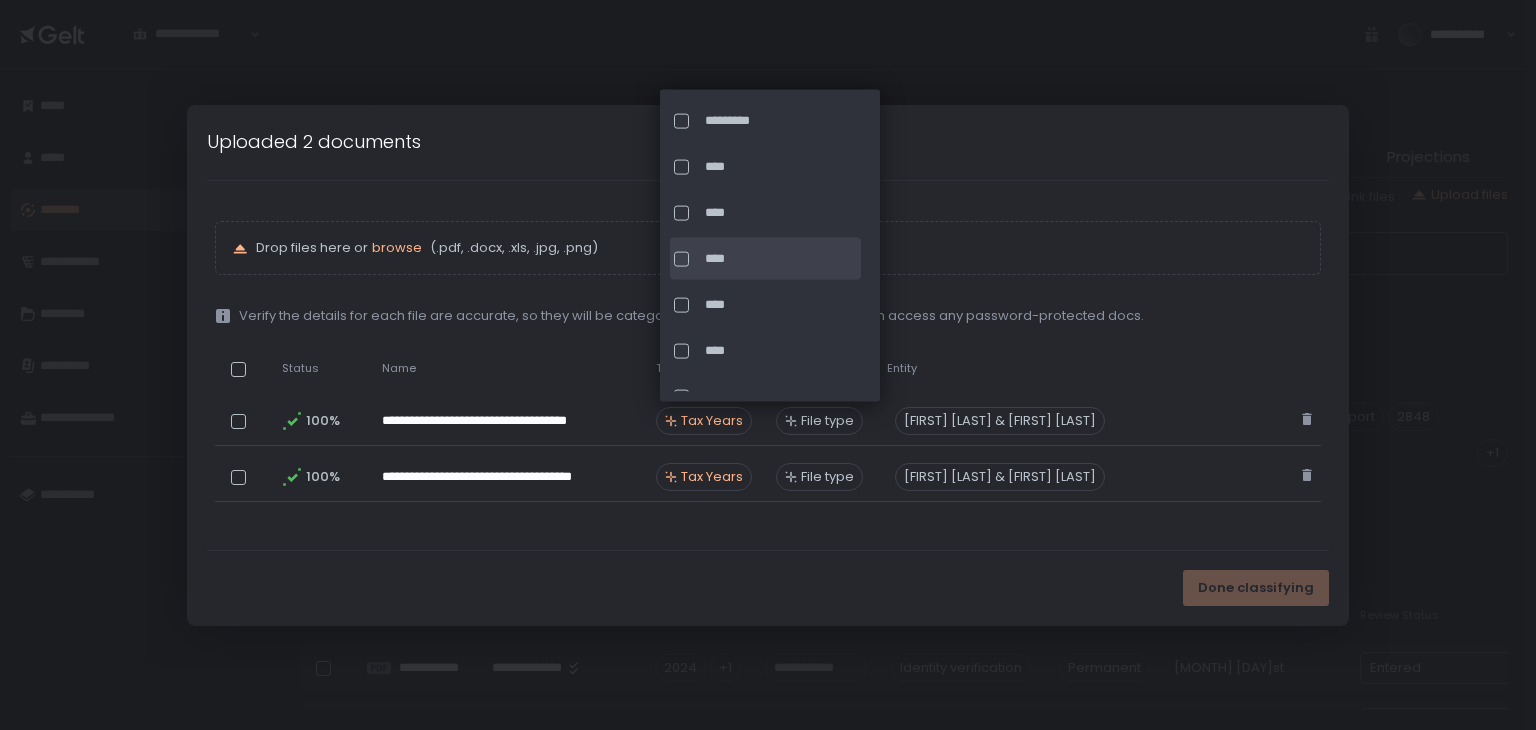 click at bounding box center (681, 258) 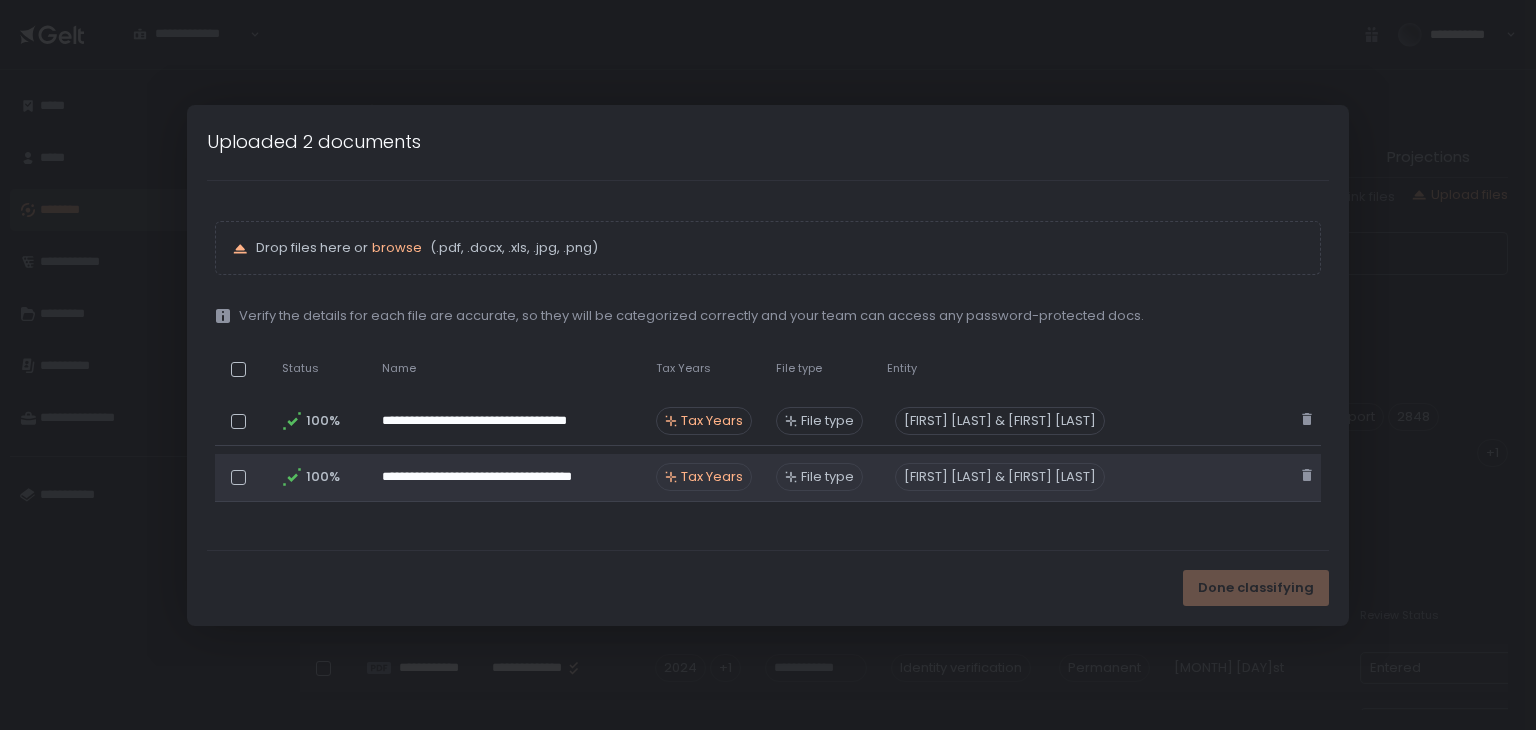 click on "Tax Years" at bounding box center (712, 477) 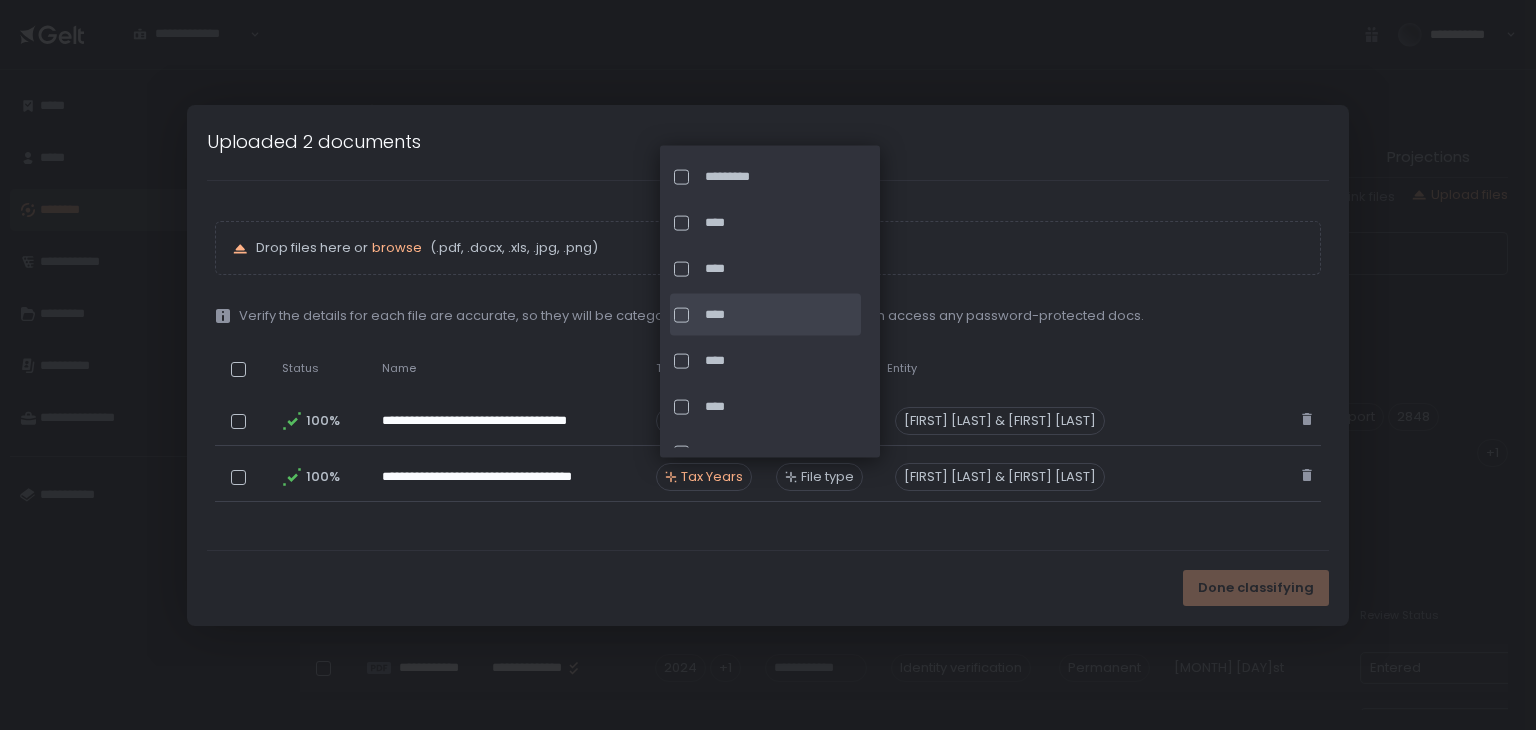 click at bounding box center (681, 314) 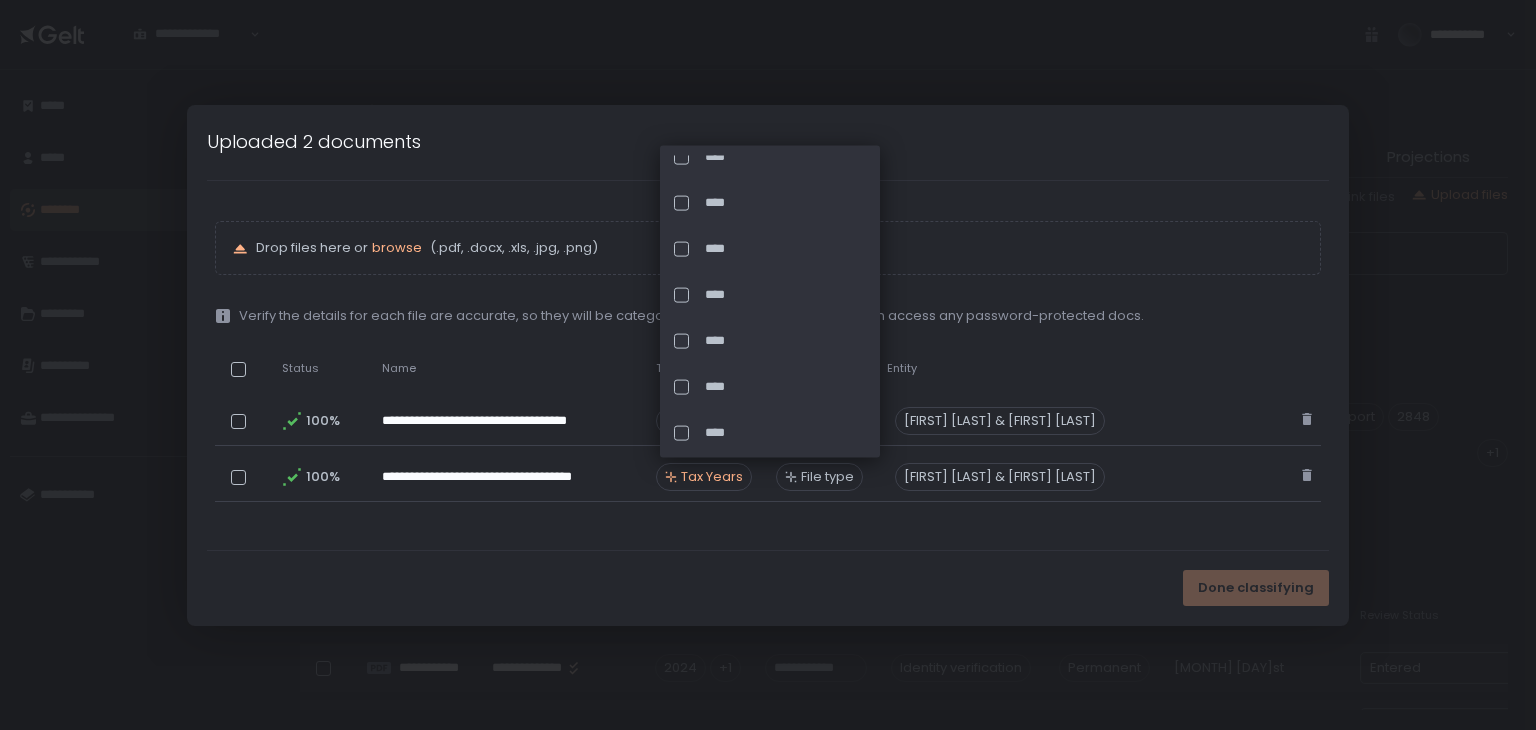 scroll, scrollTop: 808, scrollLeft: 0, axis: vertical 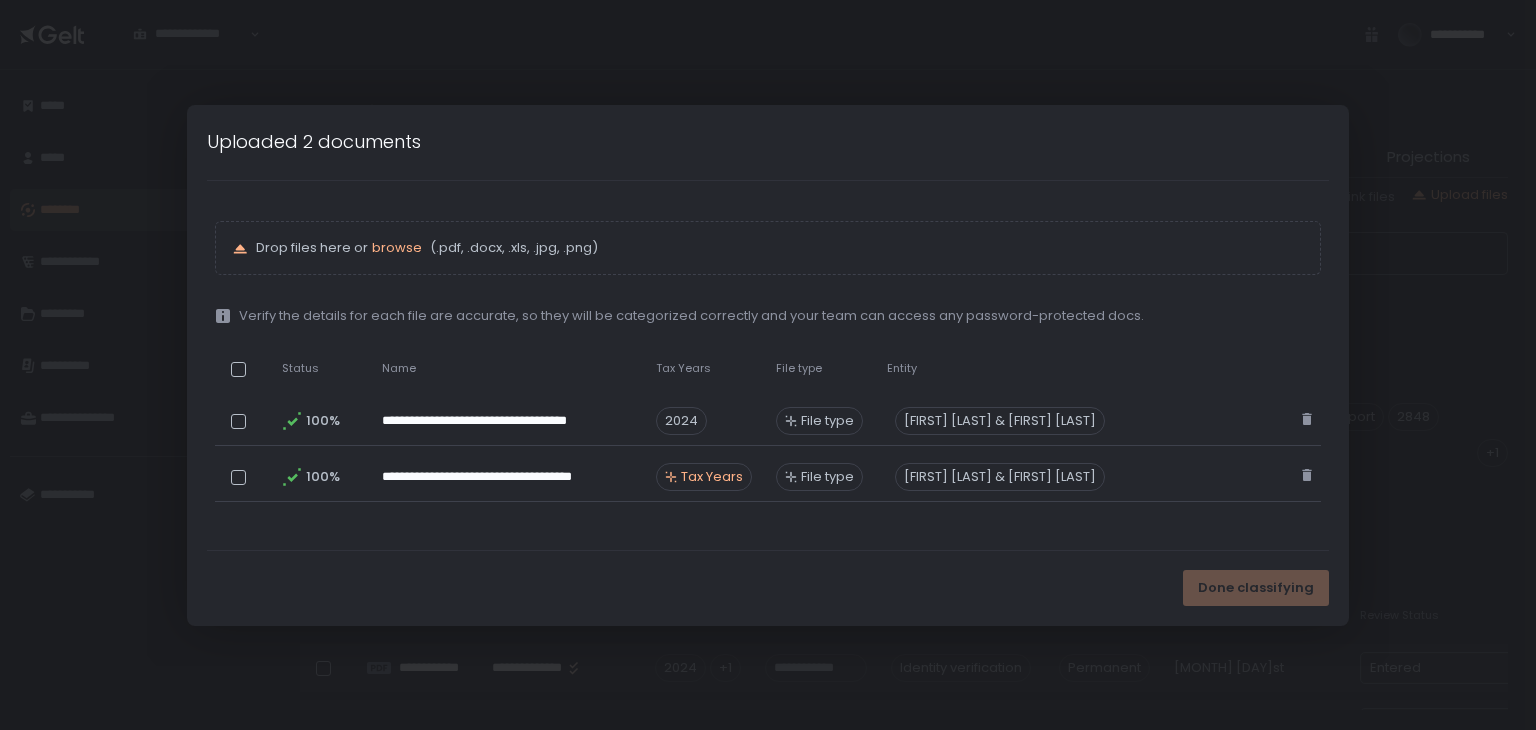 click on "**********" at bounding box center (768, 365) 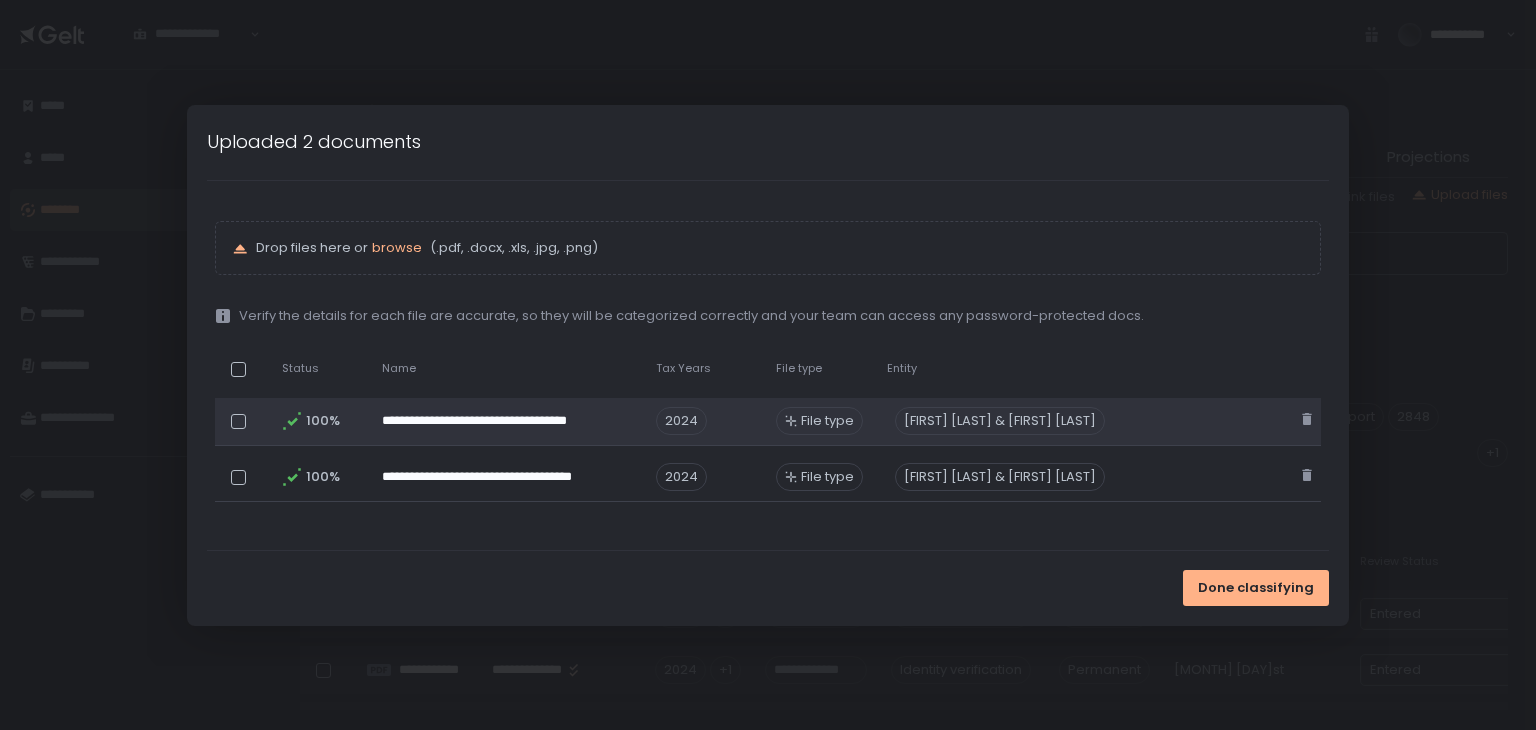 click on "File type" at bounding box center (827, 421) 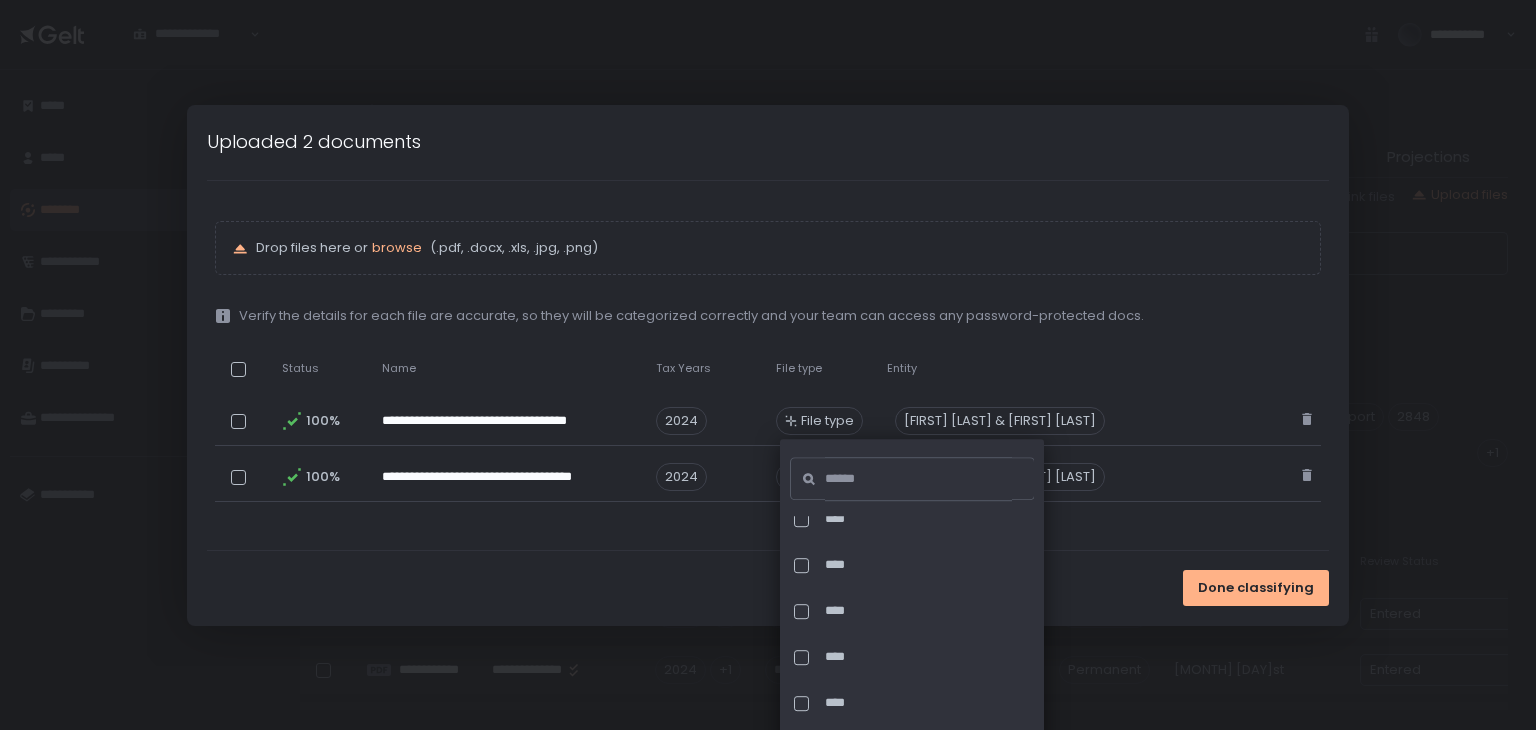 scroll, scrollTop: 1100, scrollLeft: 0, axis: vertical 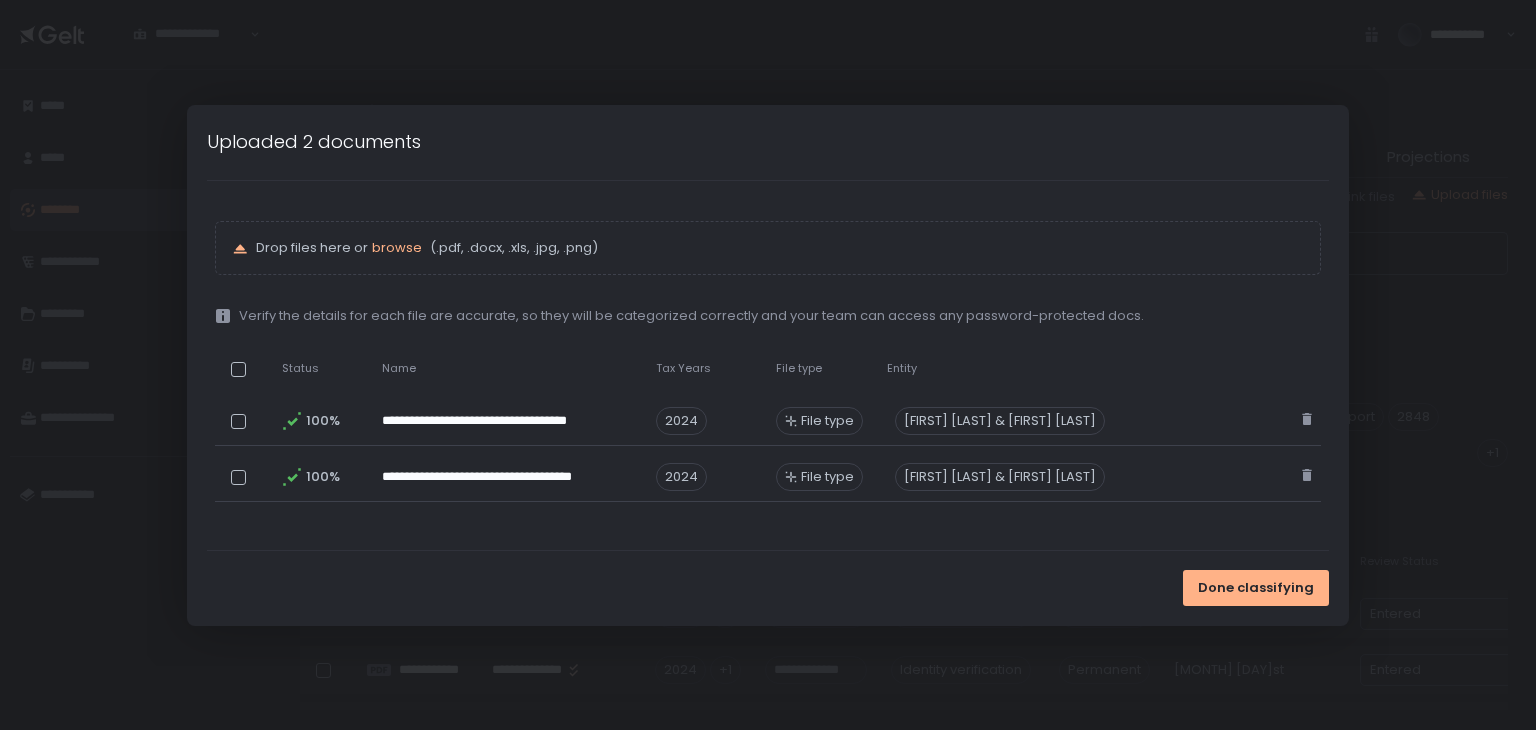 click on "**********" at bounding box center (768, 365) 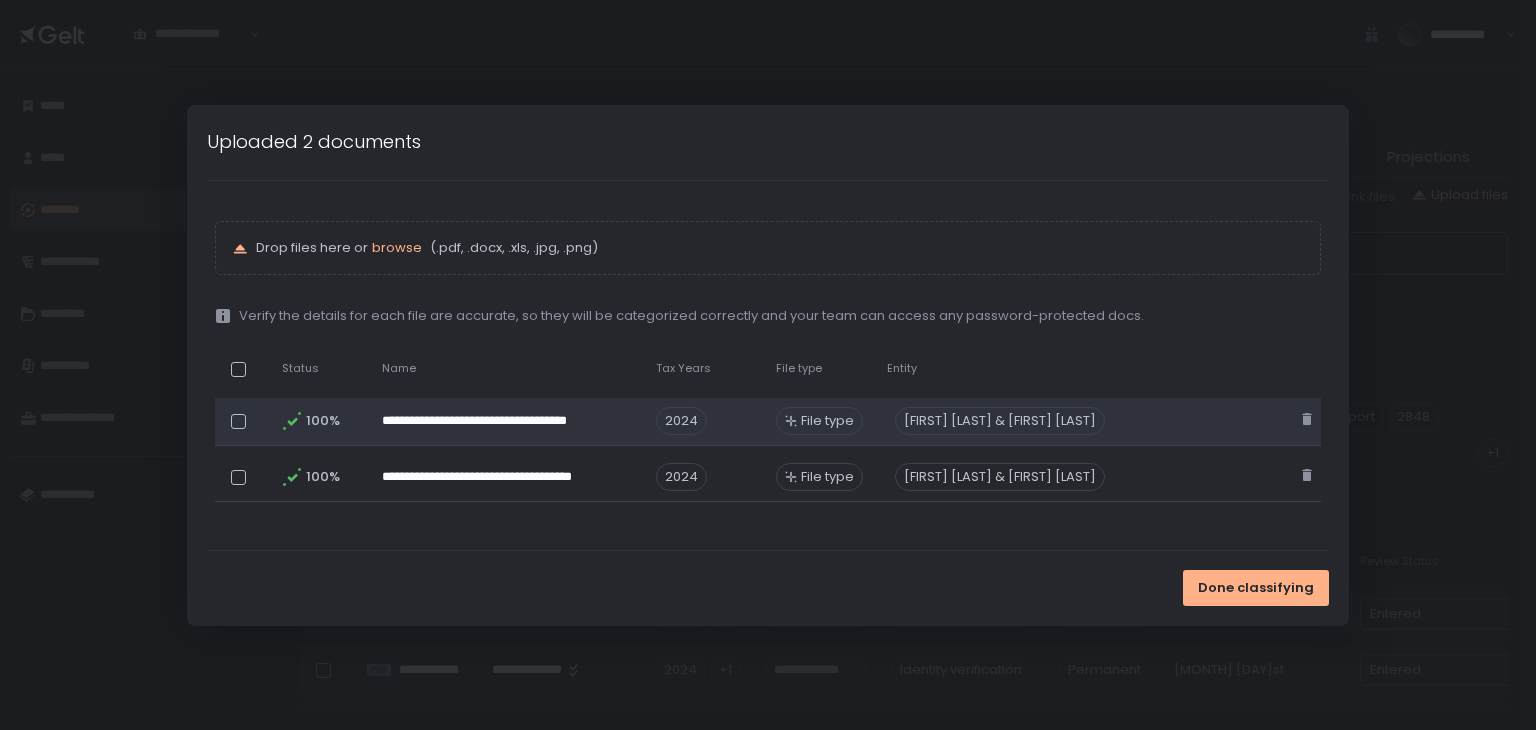 click on "[FIRST] [LAST] & [FIRST] [LAST]" at bounding box center [1000, 421] 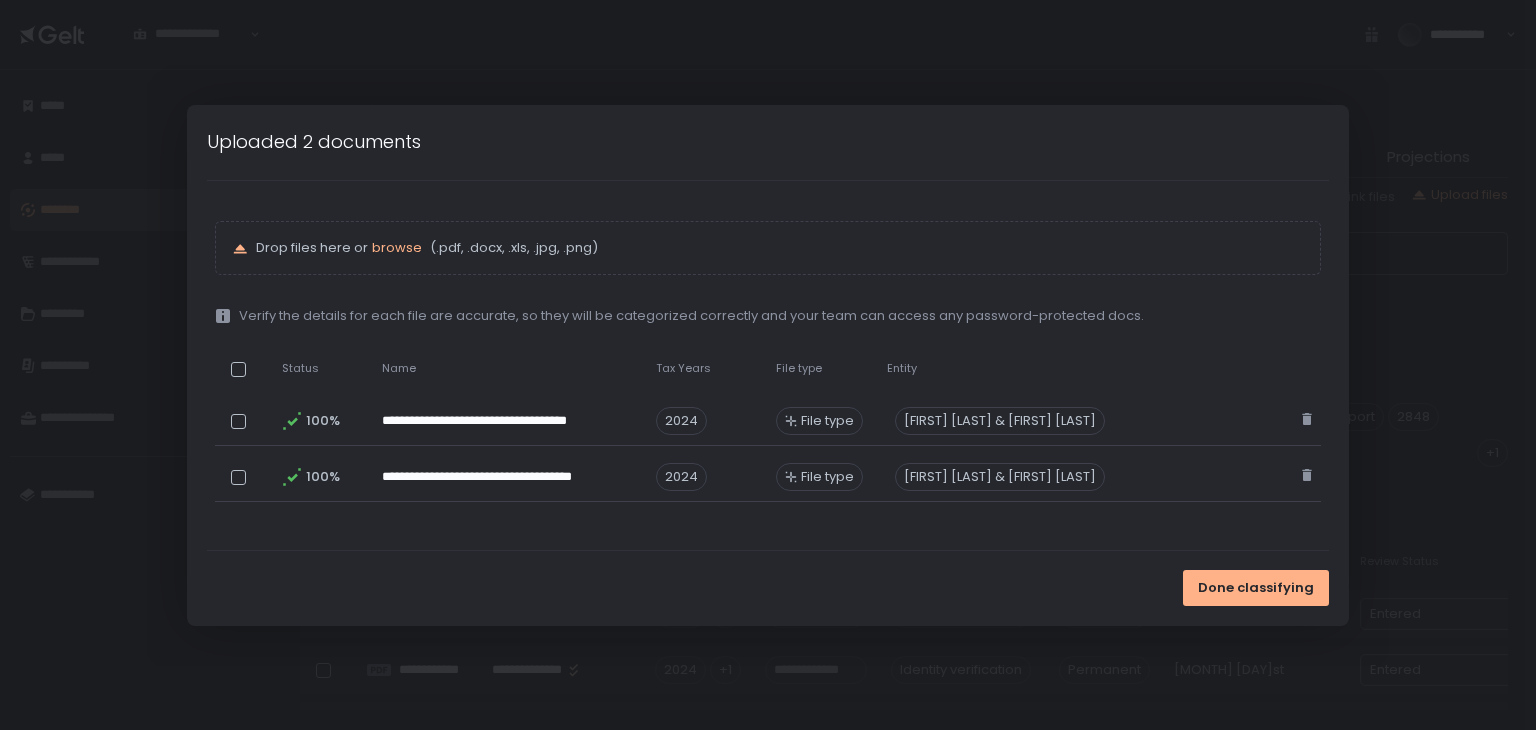 click on "**********" at bounding box center [768, 365] 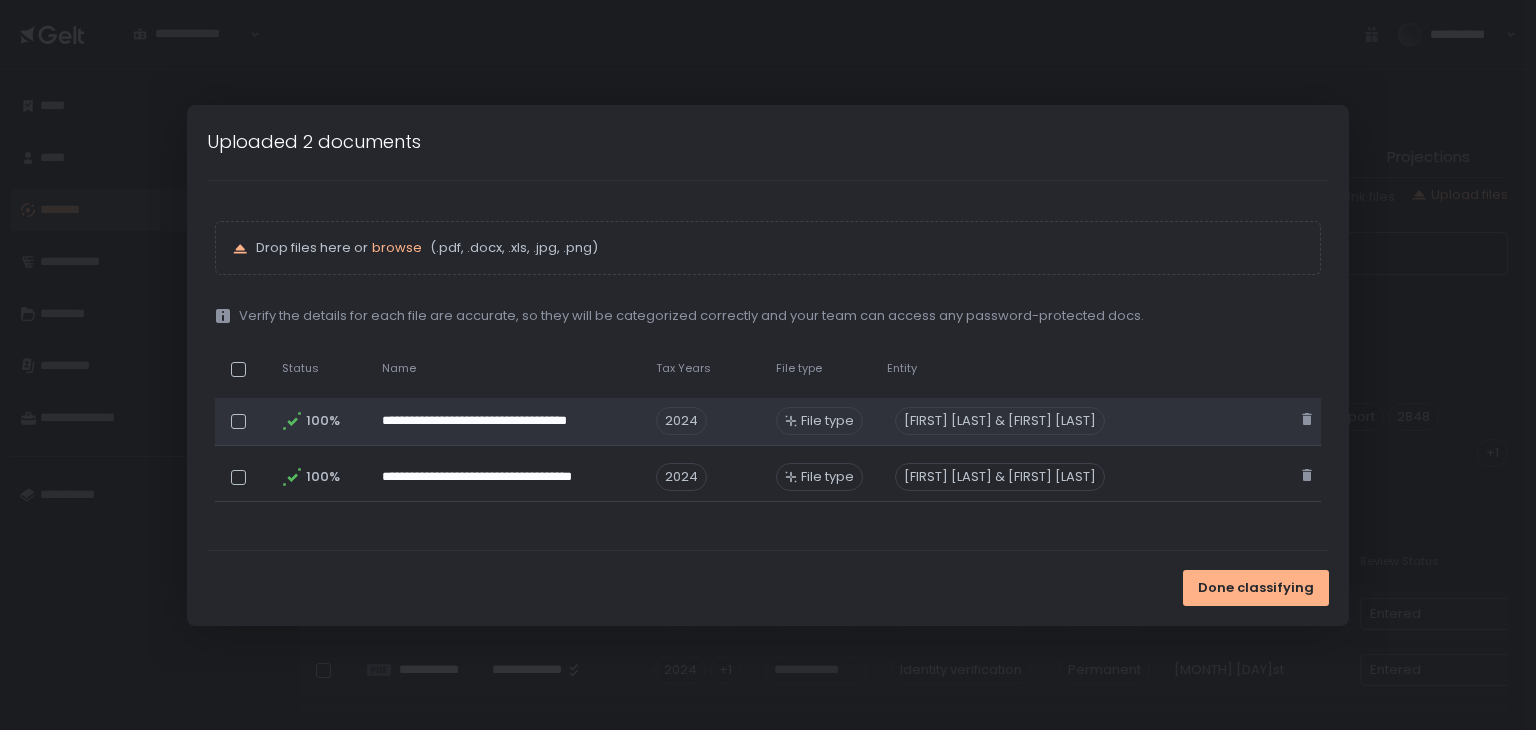 click on "[FIRST] [LAST] & [FIRST] [LAST]" at bounding box center (1000, 421) 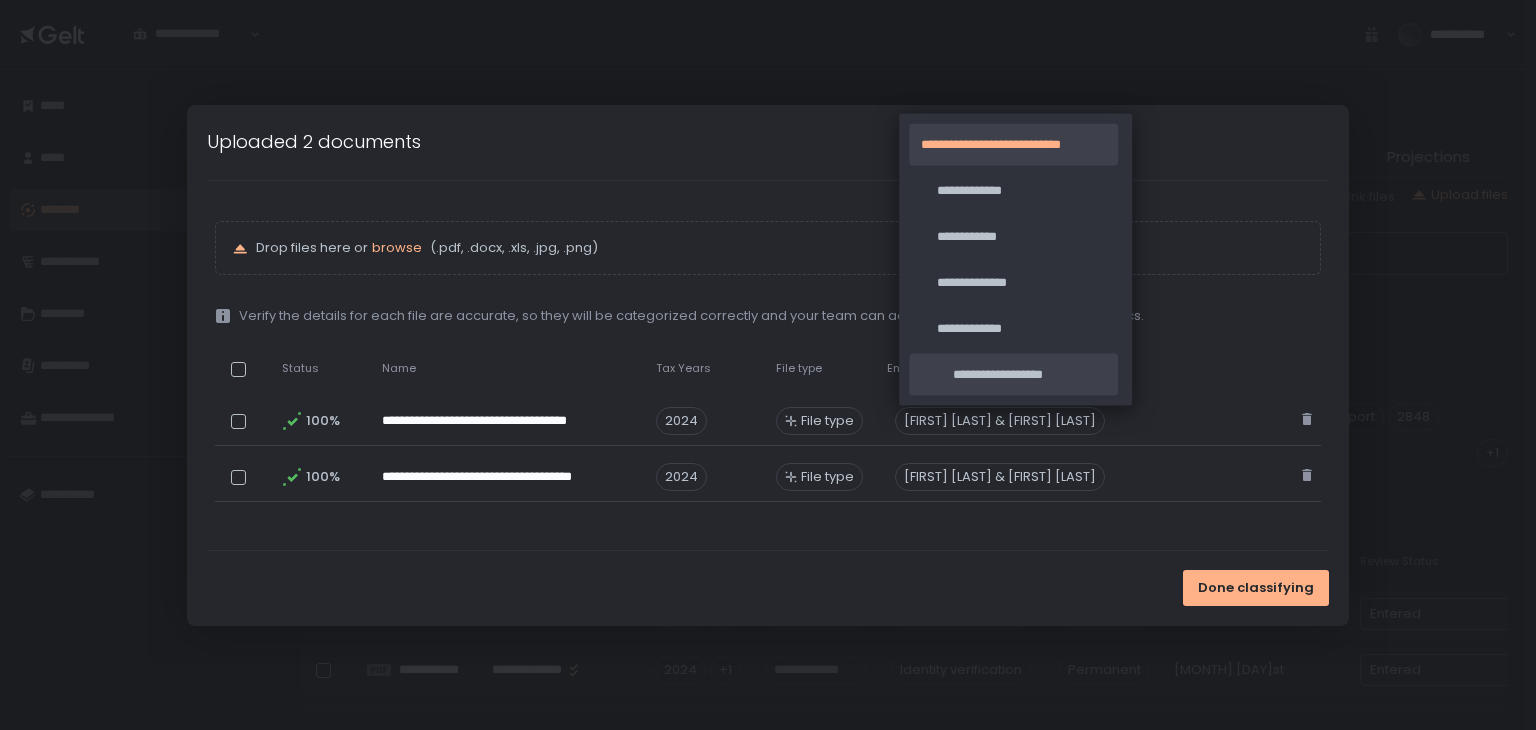 click on "**********" 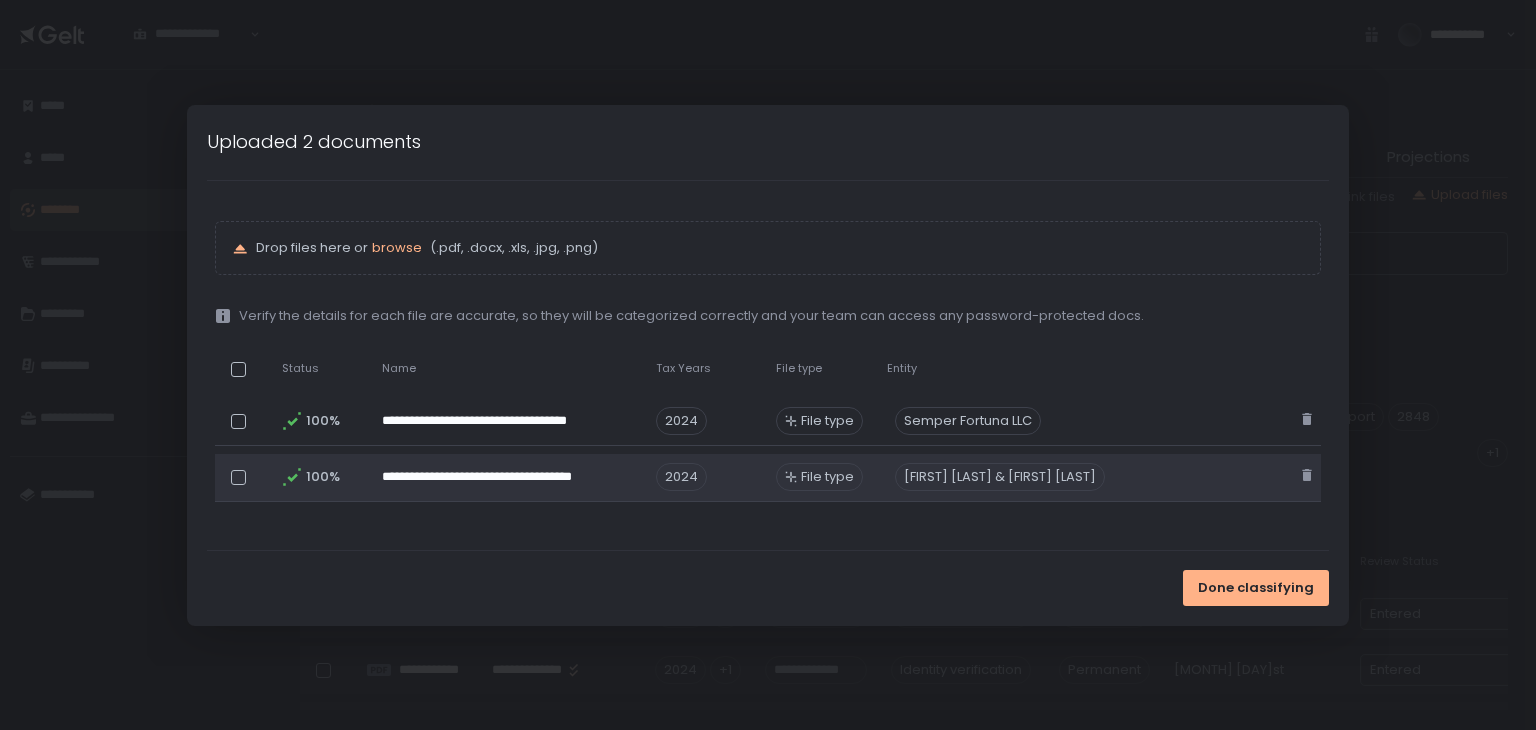 click on "[FIRST] [LAST] & [FIRST] [LAST]" at bounding box center (1000, 477) 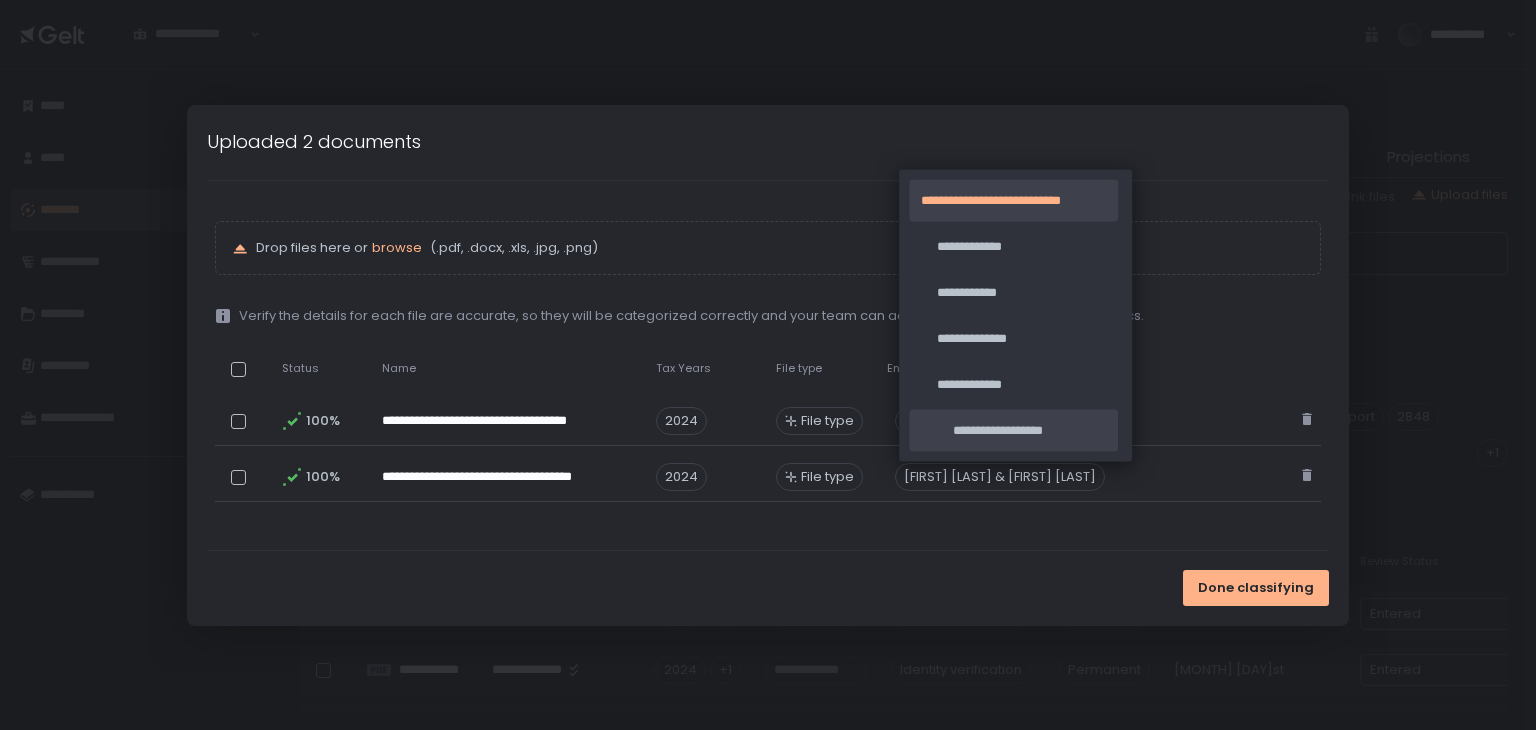 click on "**********" 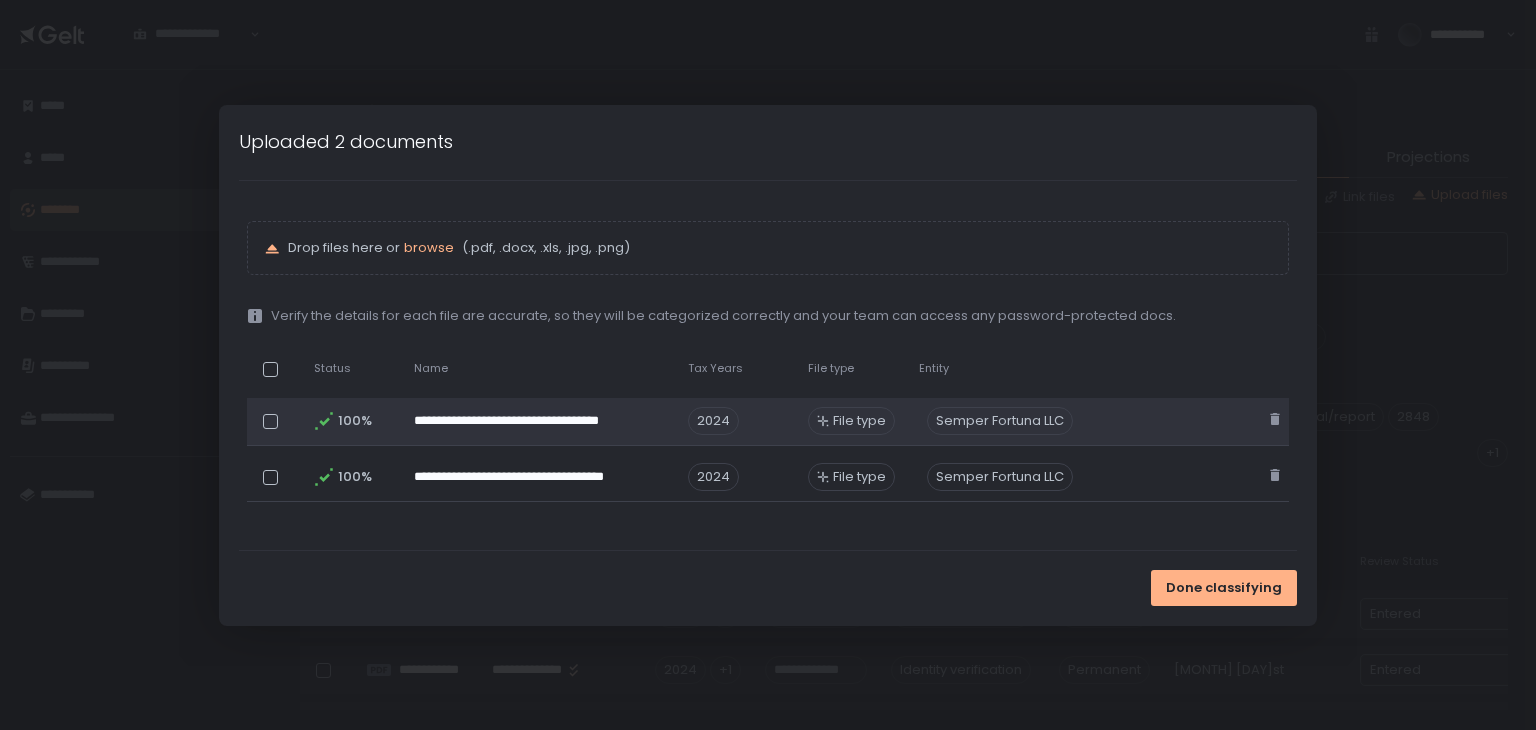 click on "Semper Fortuna LLC" at bounding box center [1000, 421] 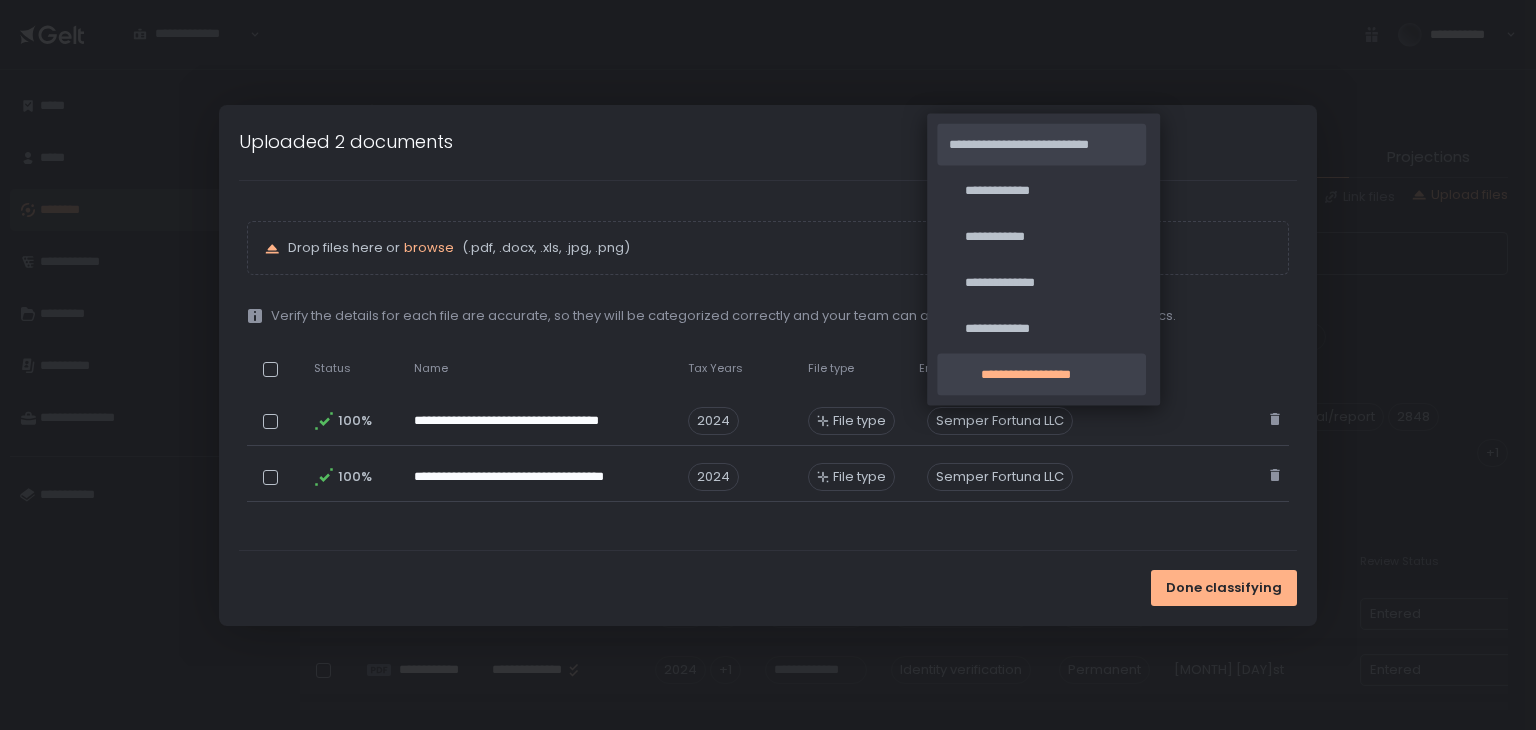click on "**********" 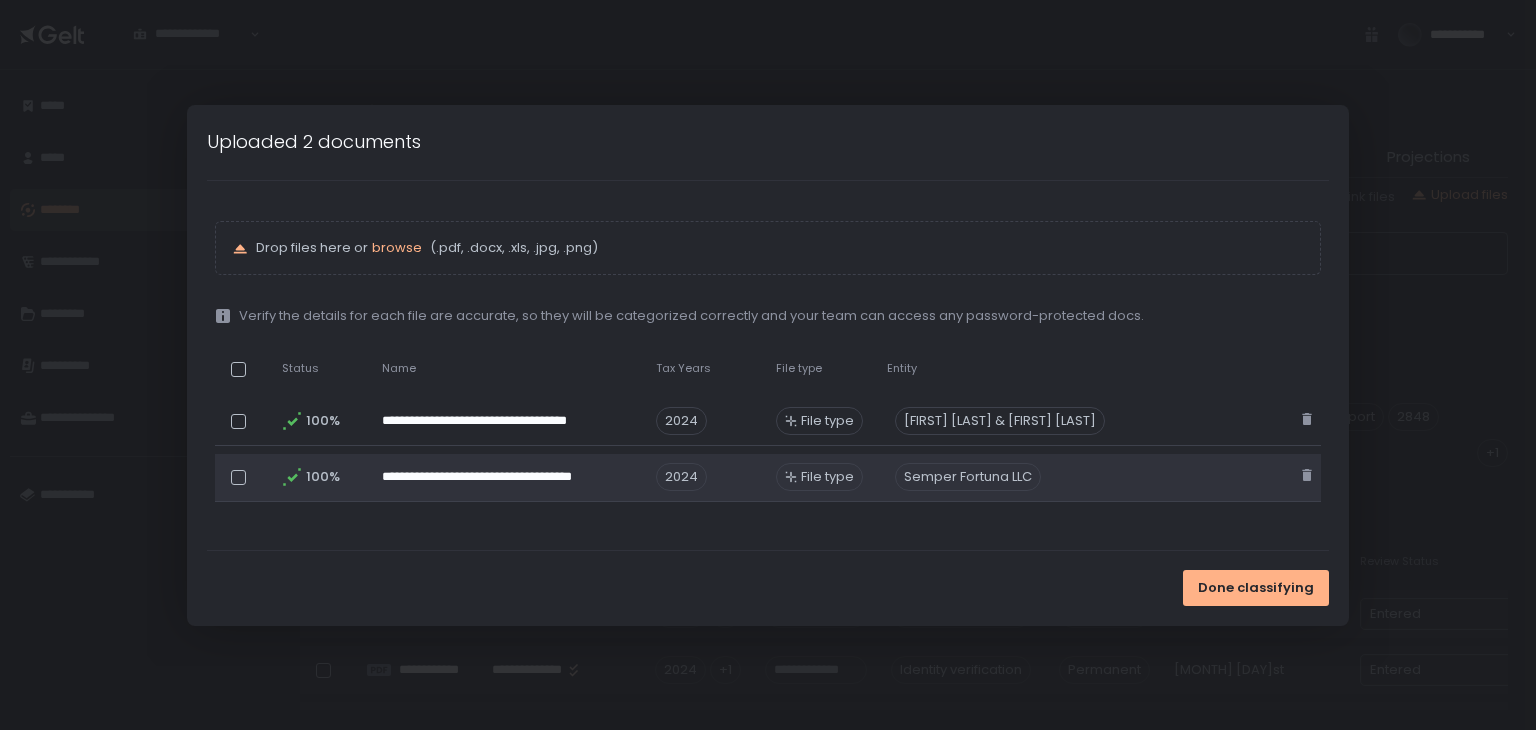 click on "Semper Fortuna LLC" at bounding box center [968, 477] 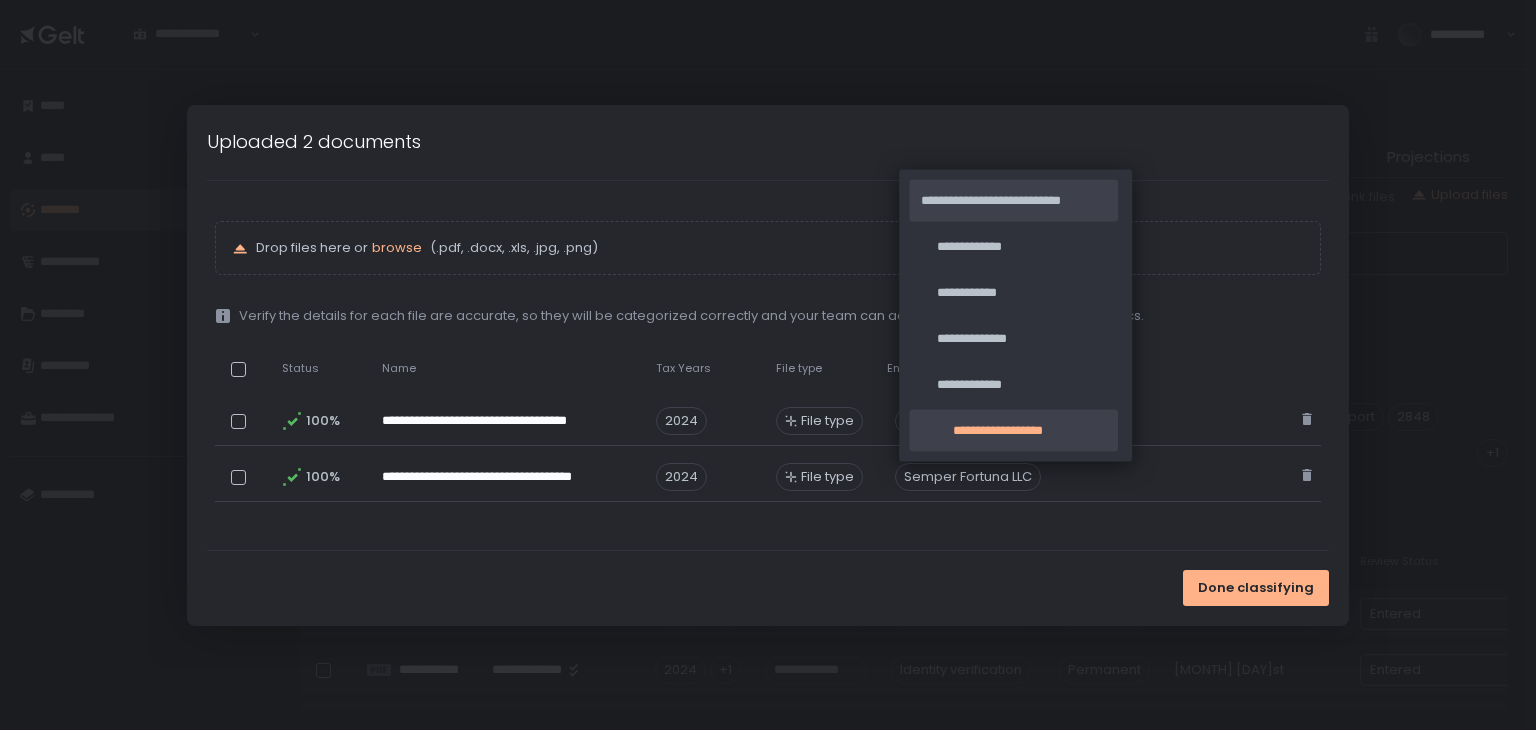 click on "**********" 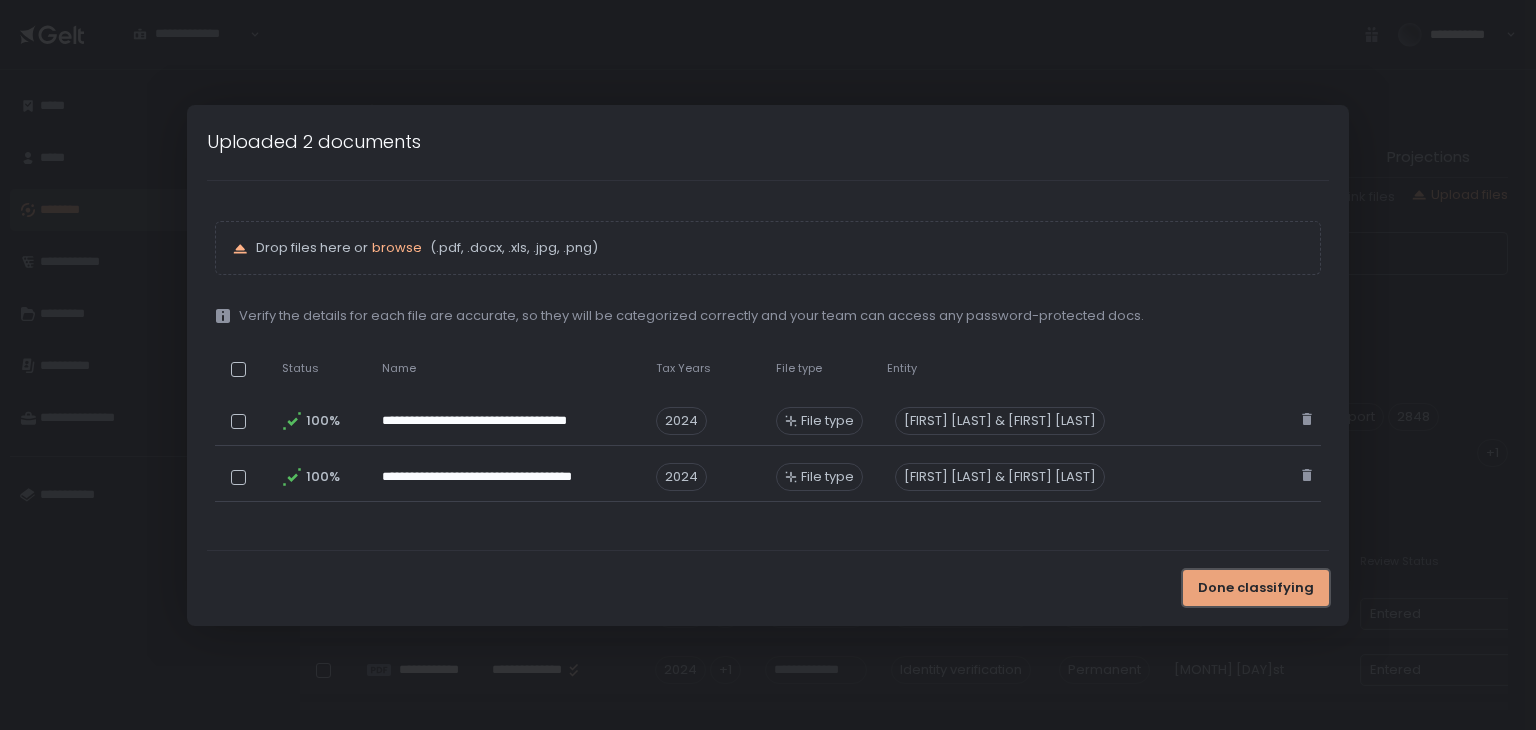 click on "Done classifying" at bounding box center (1256, 588) 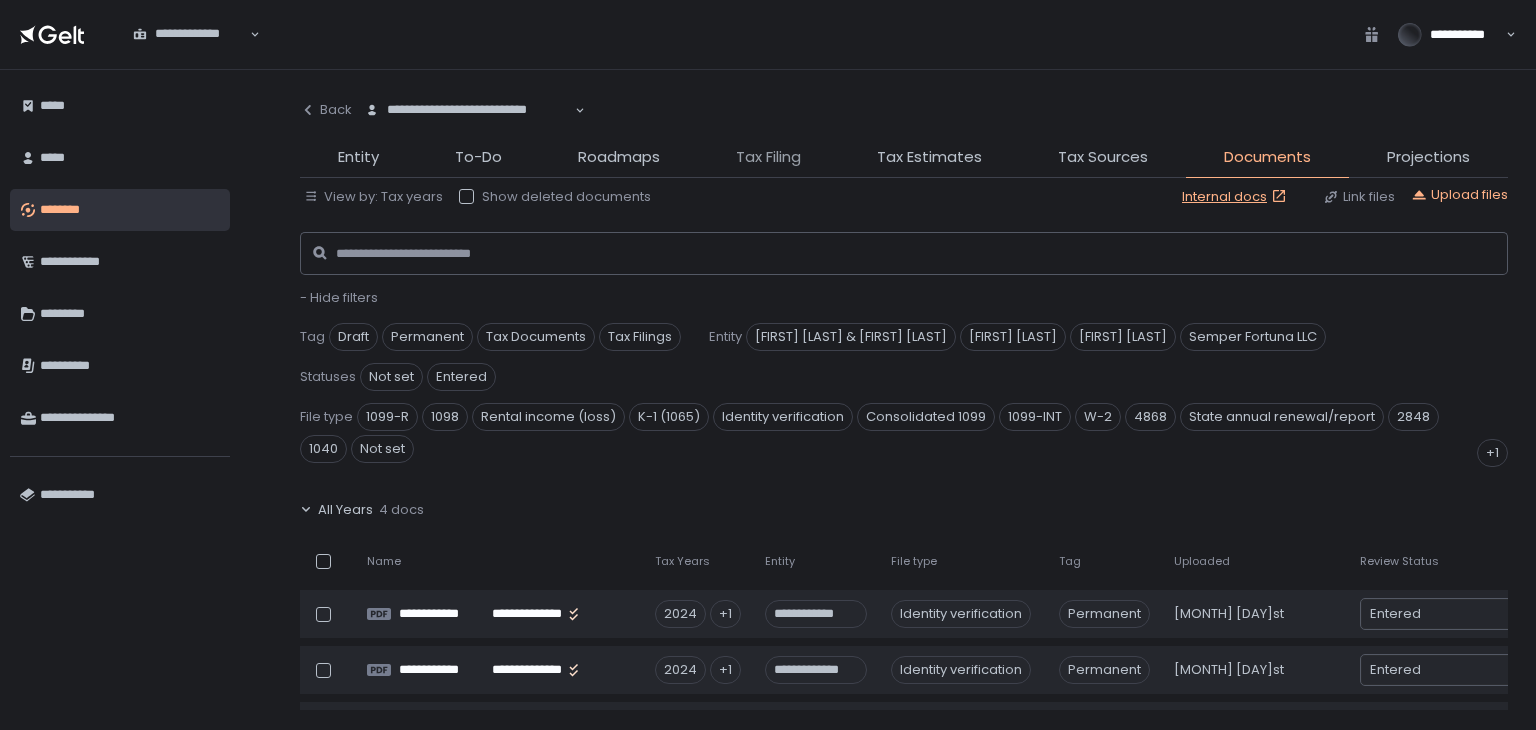 click on "Tax Filing" at bounding box center [768, 157] 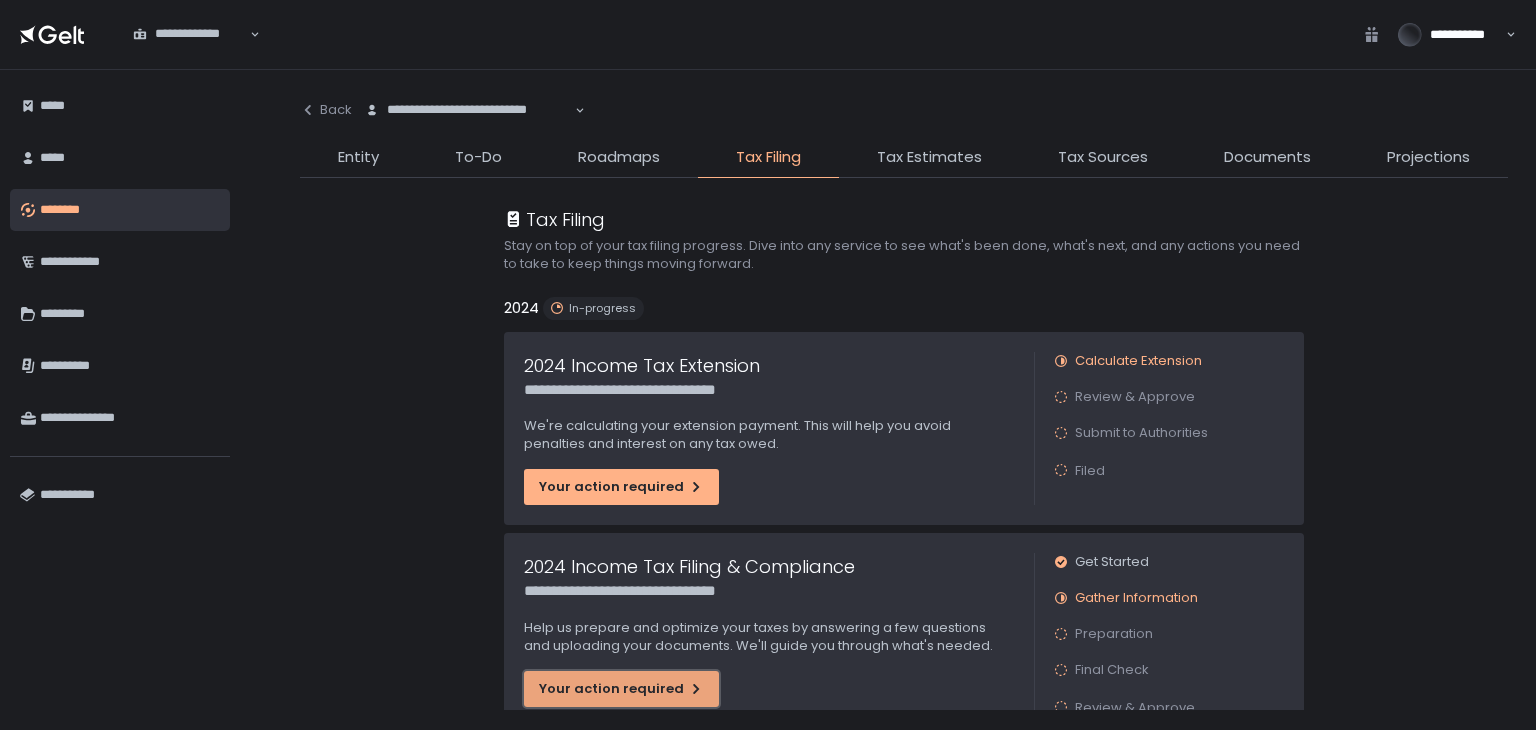 click on "Your action required" 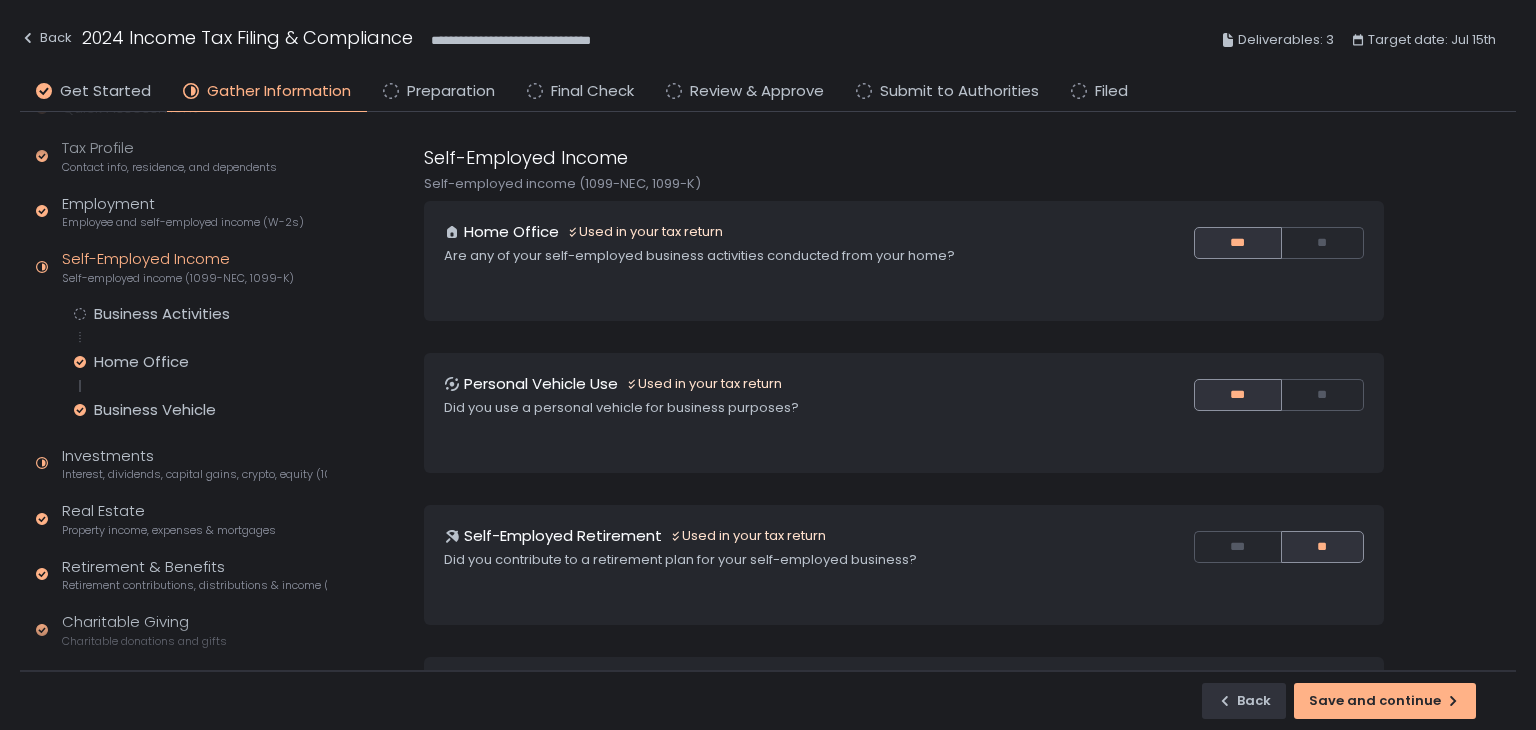 scroll, scrollTop: 54, scrollLeft: 0, axis: vertical 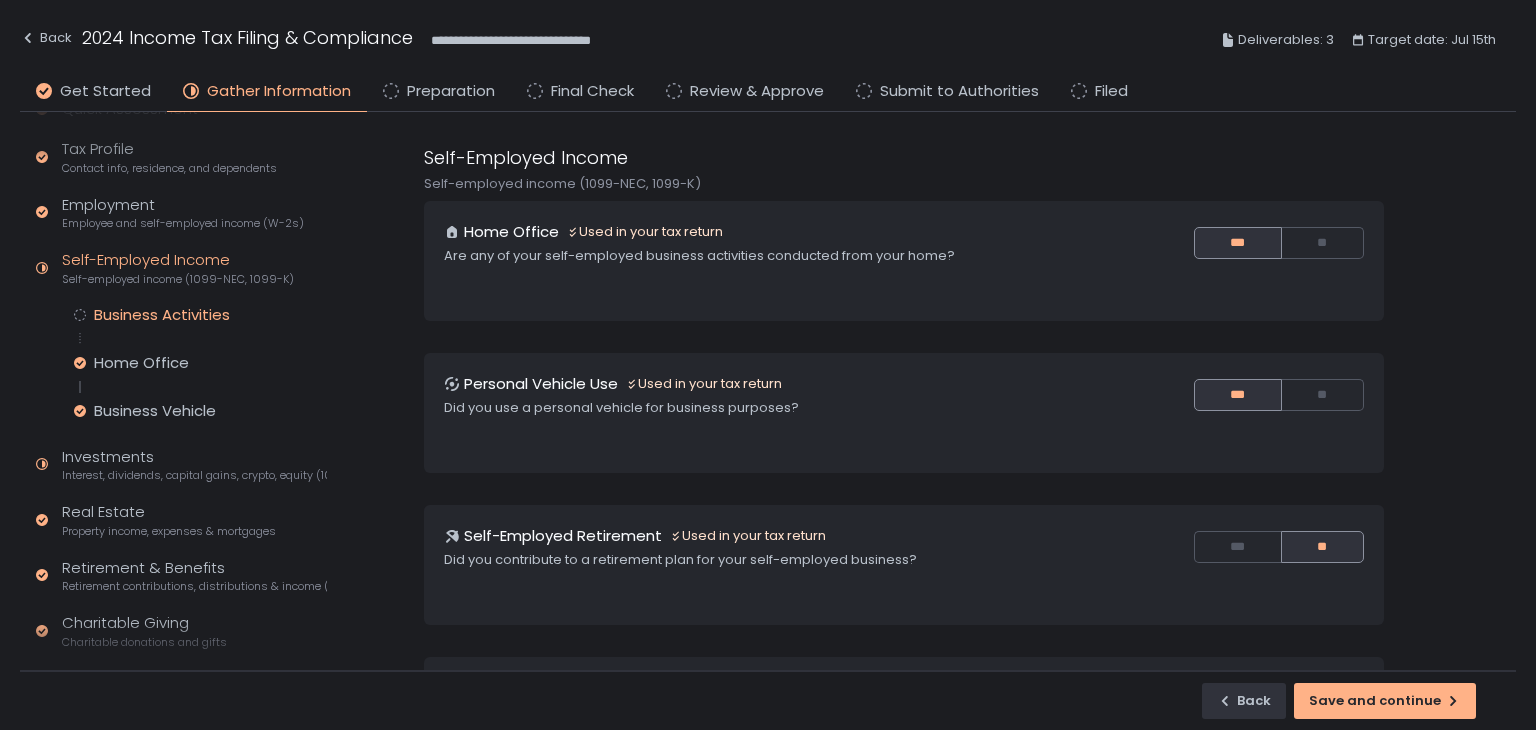 click on "Business Activities" 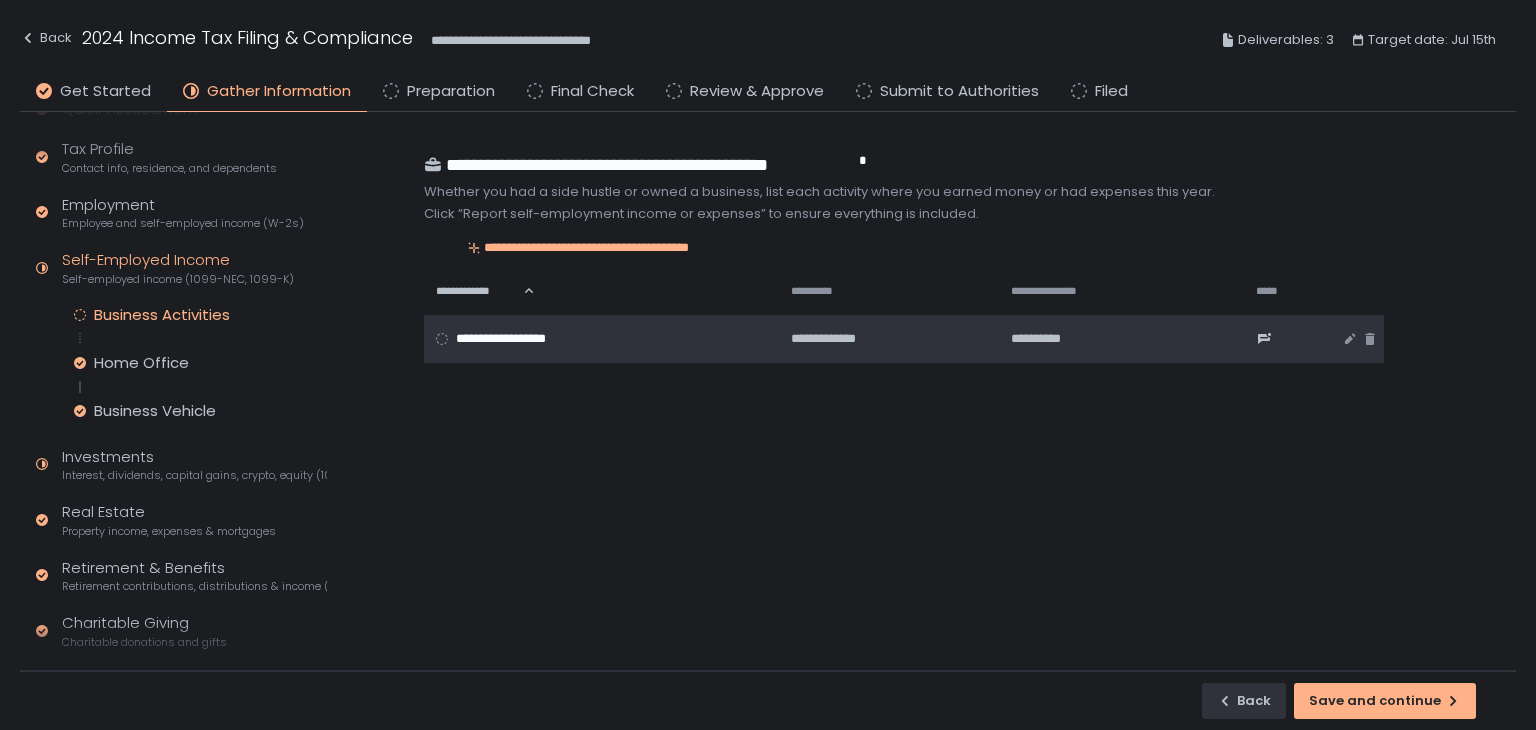 click on "**********" at bounding box center [521, 339] 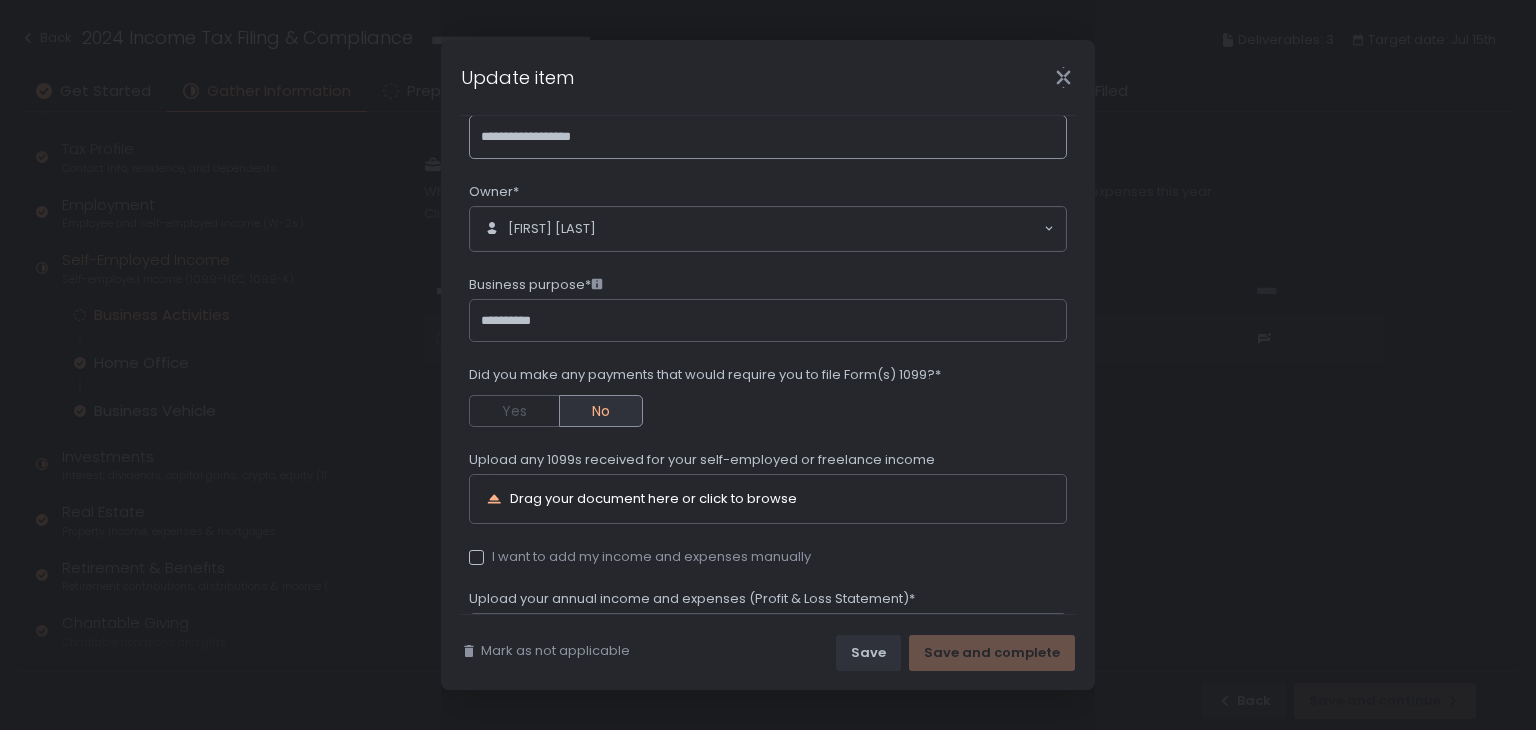 scroll, scrollTop: 308, scrollLeft: 0, axis: vertical 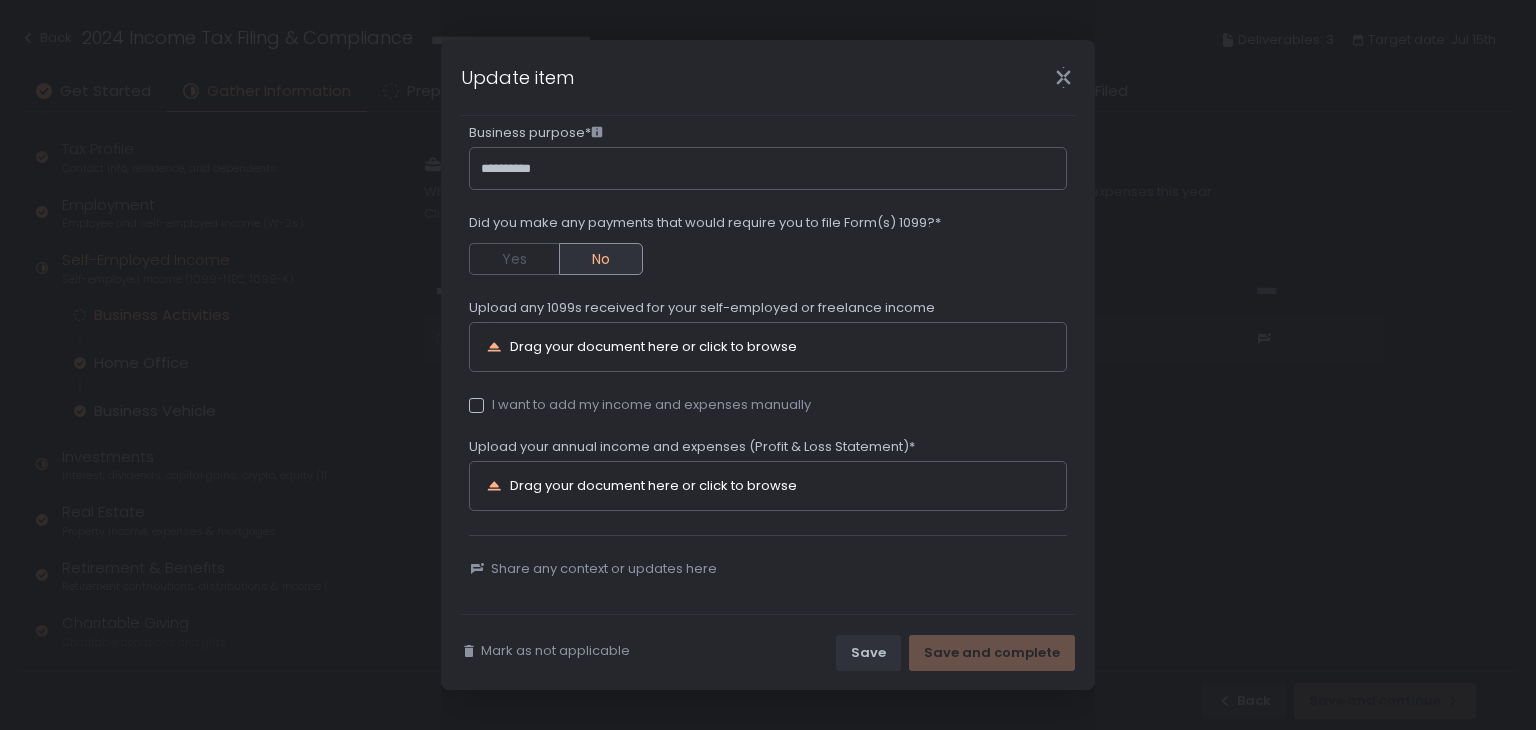 click on "Drag your document here or click to browse" at bounding box center [653, 485] 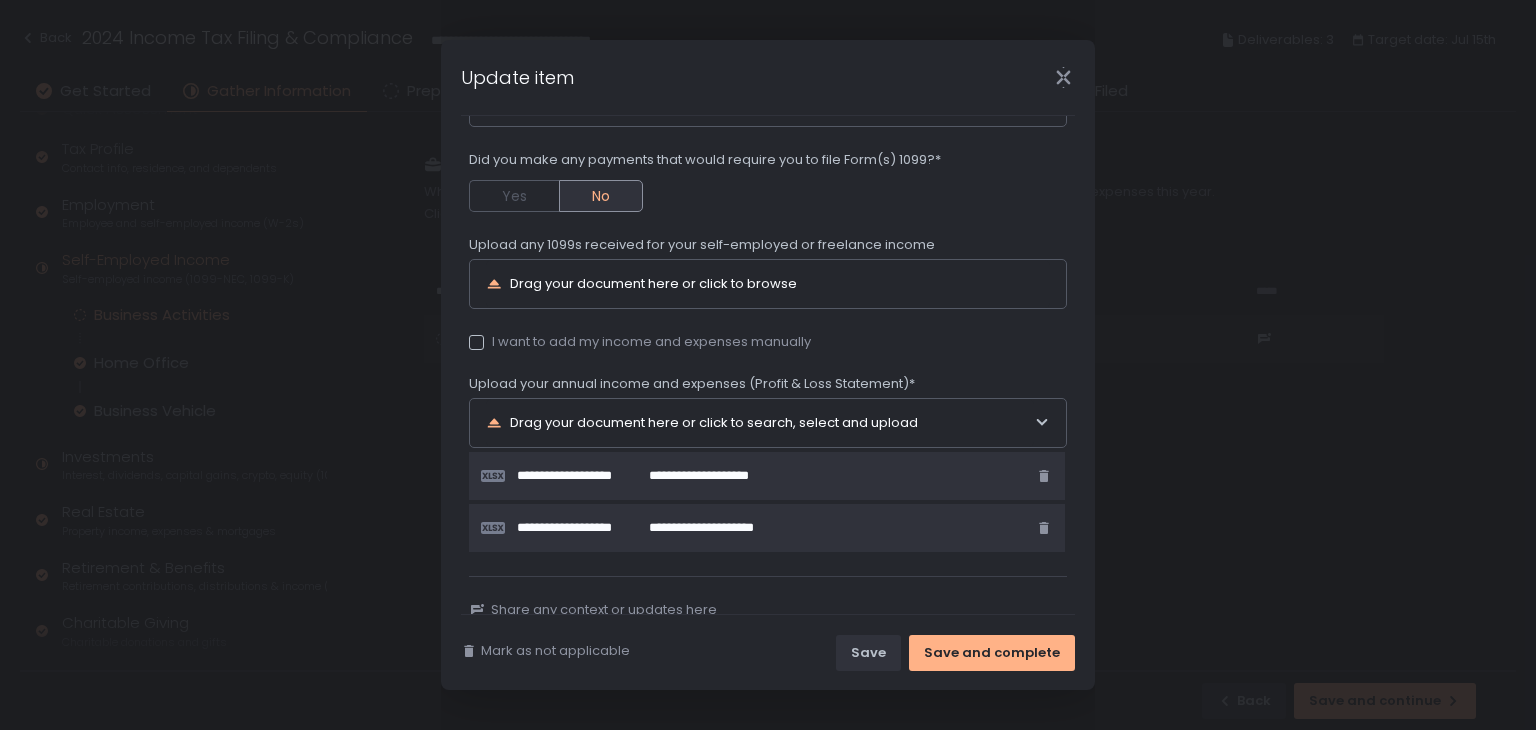 scroll, scrollTop: 412, scrollLeft: 0, axis: vertical 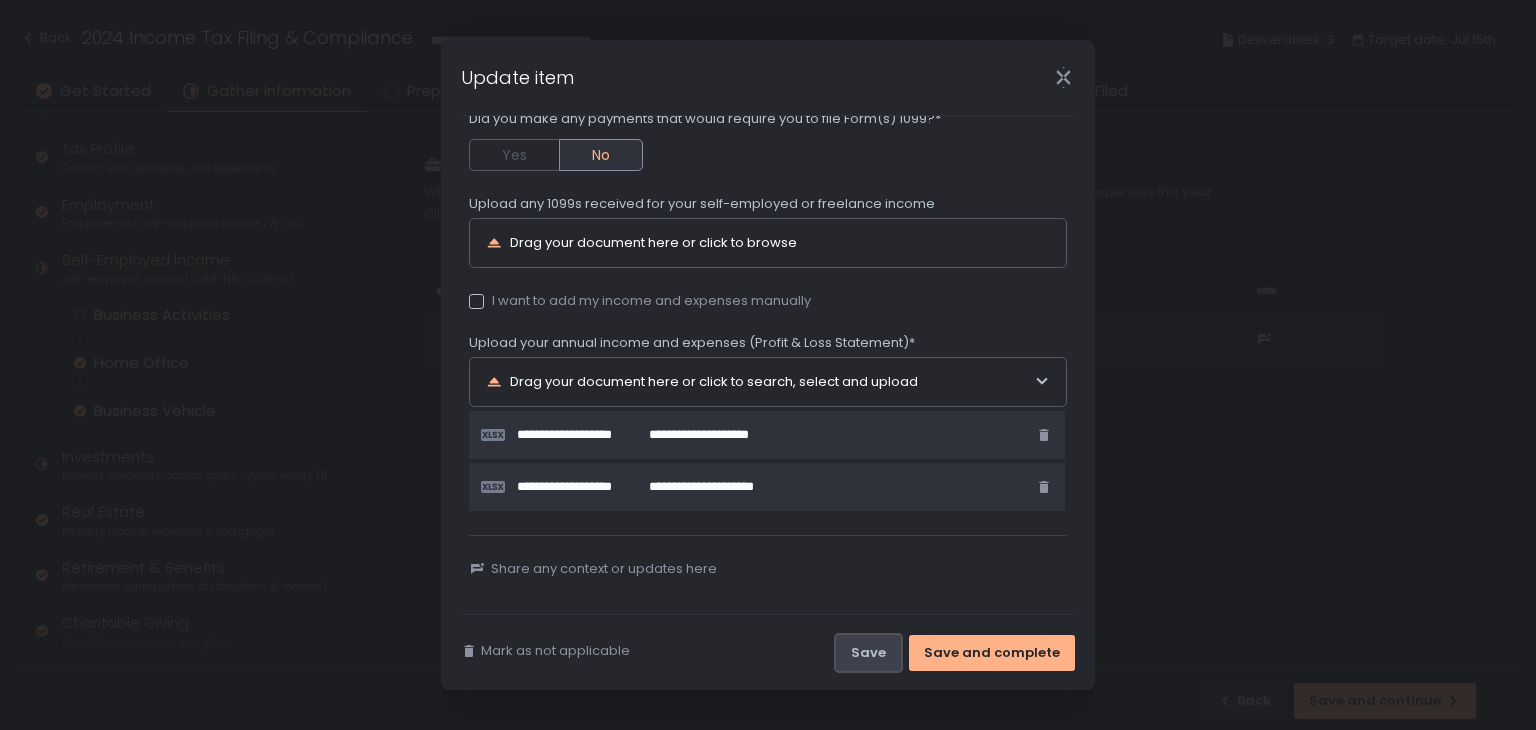 click on "Save" at bounding box center (868, 653) 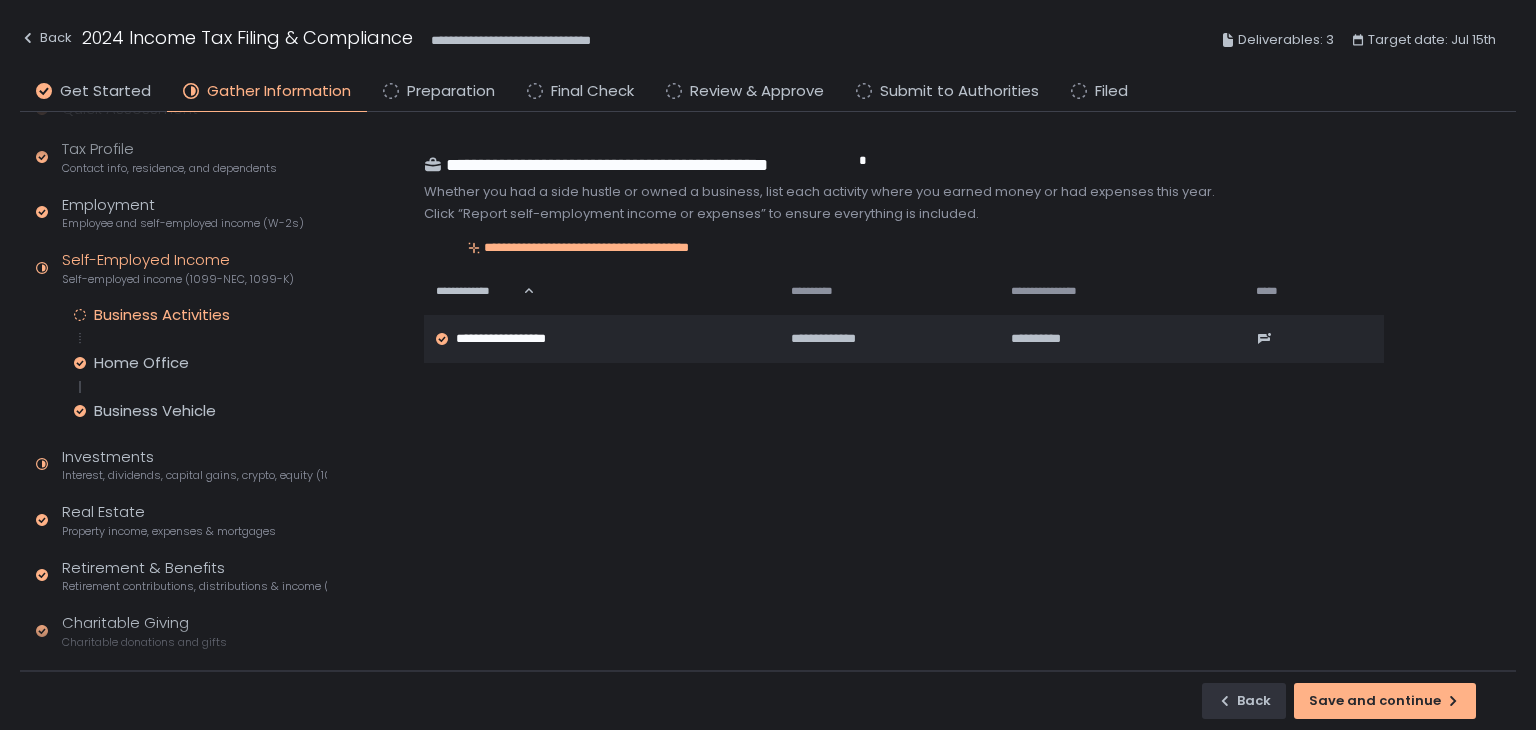 click 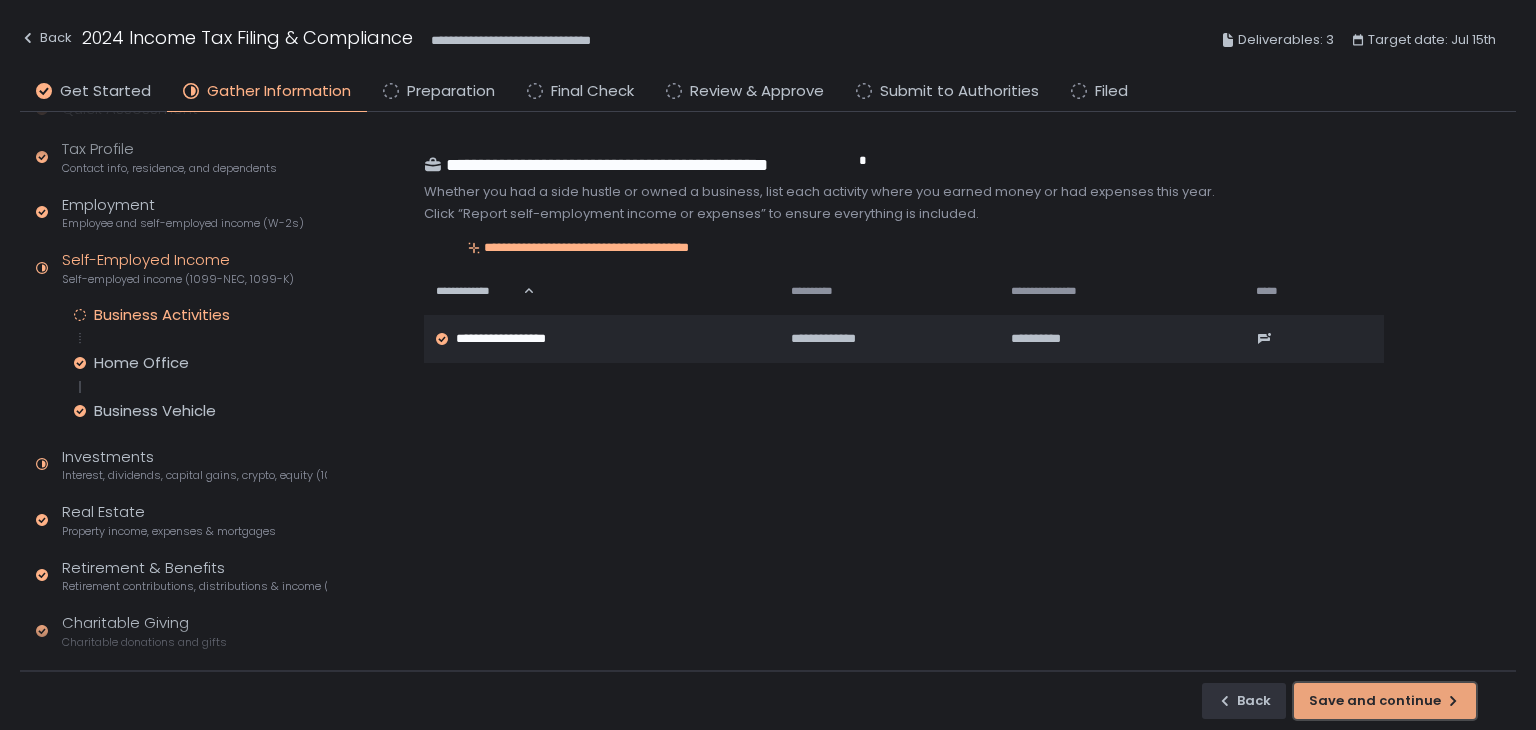 click on "Save and continue" 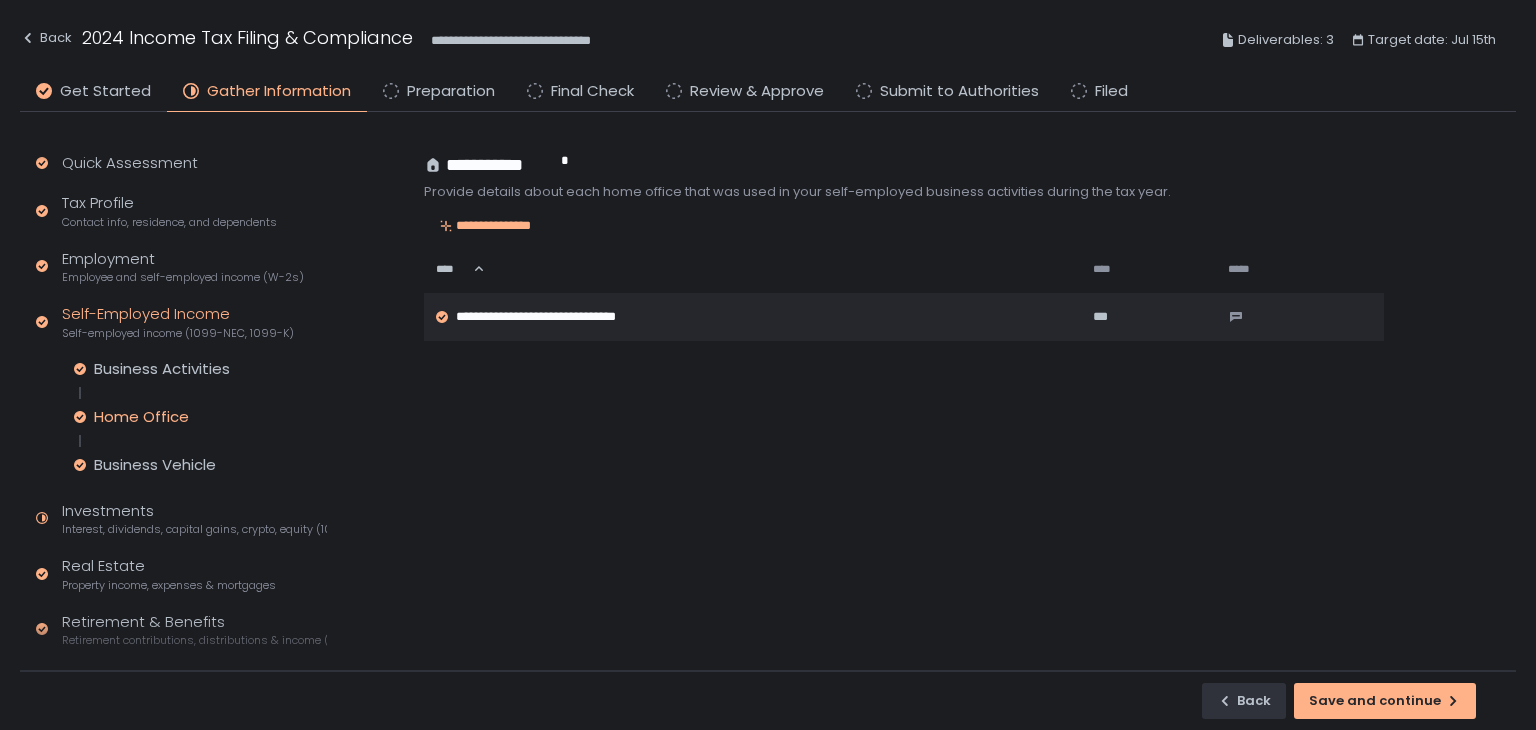 scroll, scrollTop: 200, scrollLeft: 0, axis: vertical 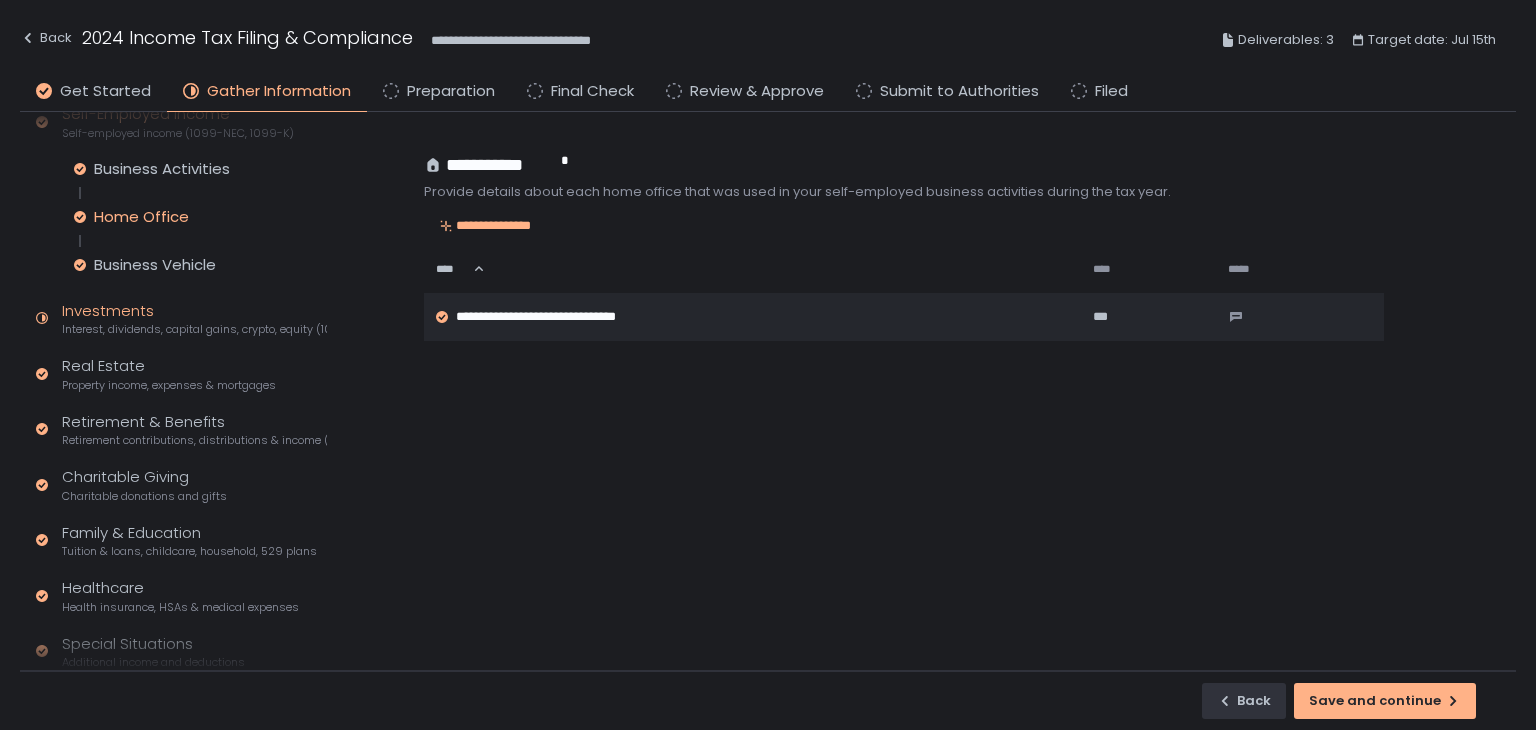 click on "Investments Interest, dividends, capital gains, crypto, equity (1099s, K-1s)" 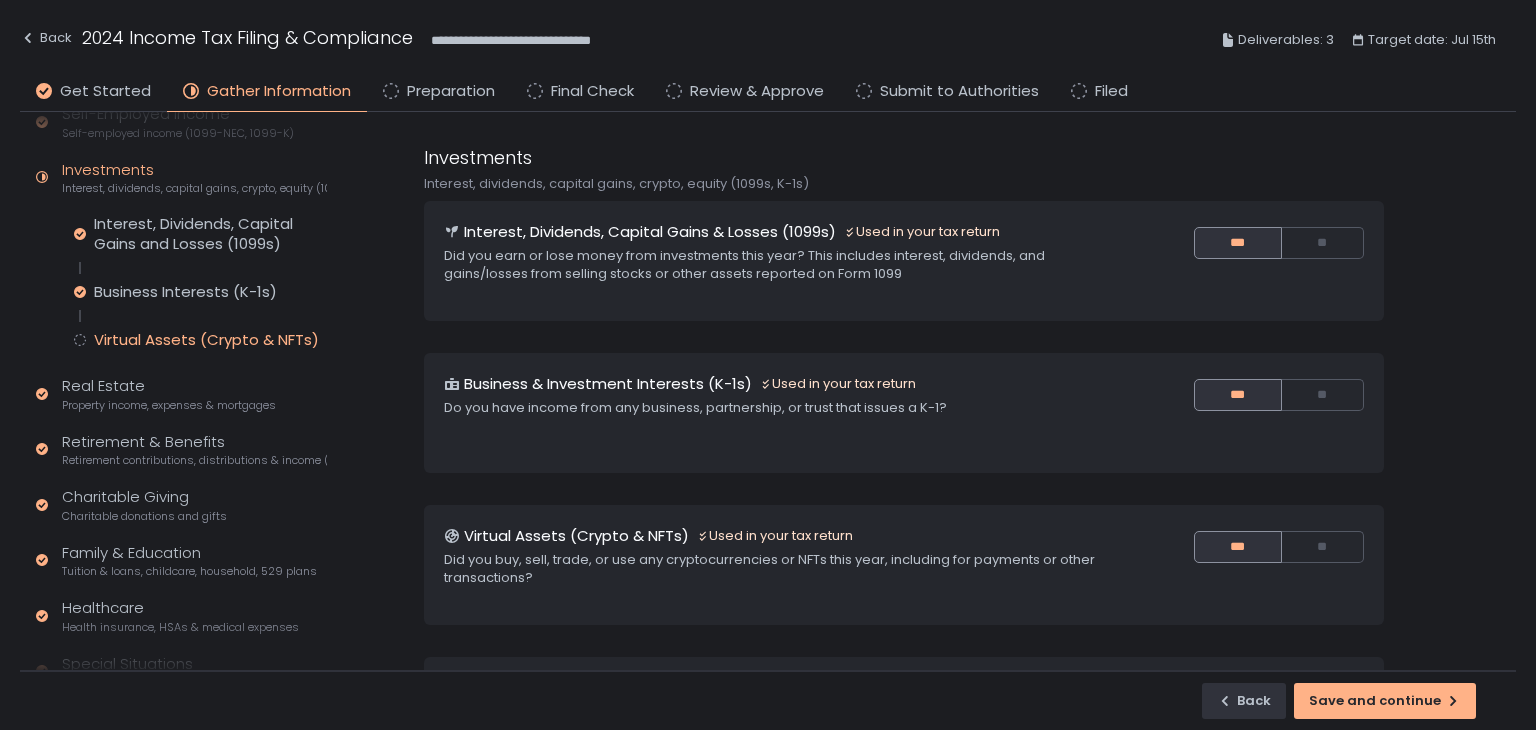 click on "Virtual Assets (Crypto & NFTs)" 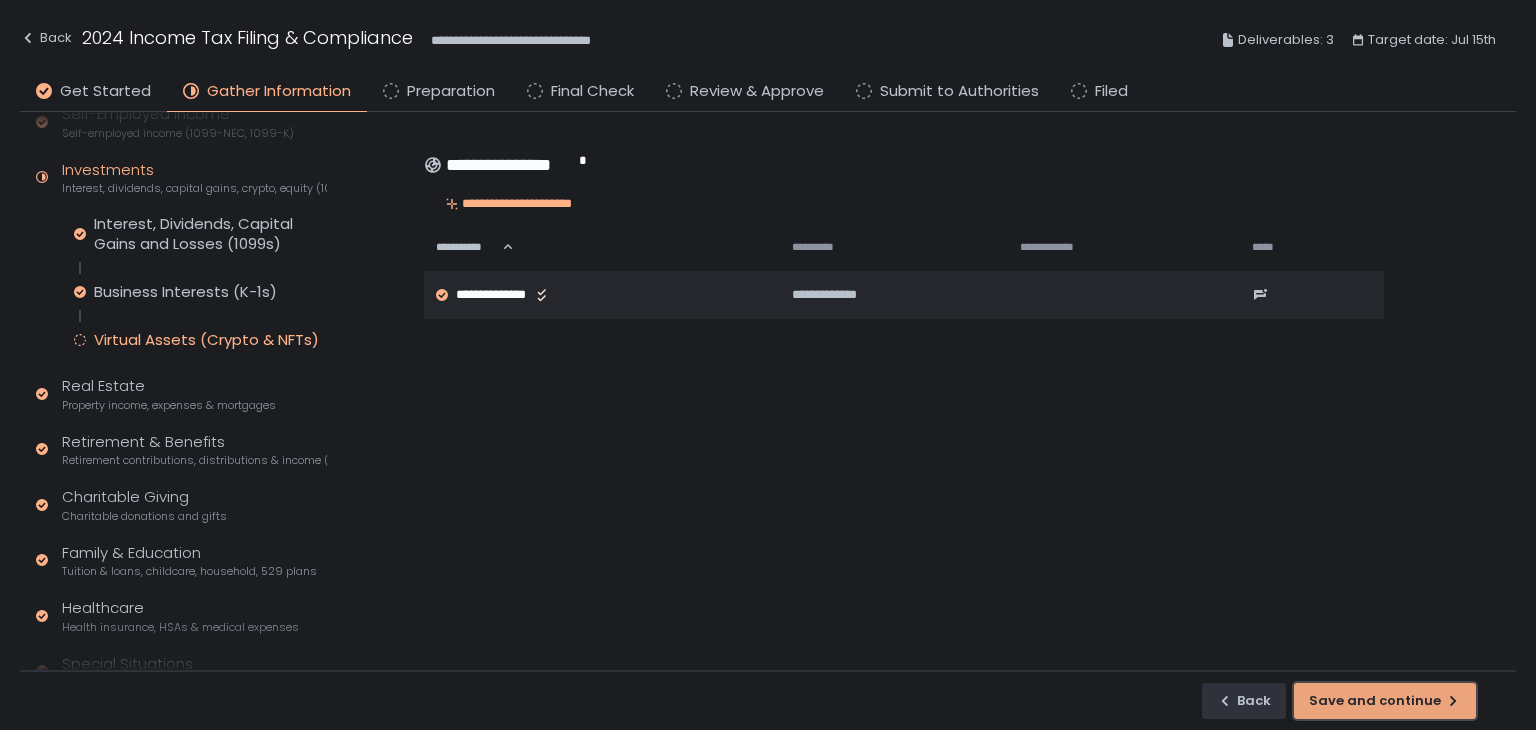 click on "Save and continue" 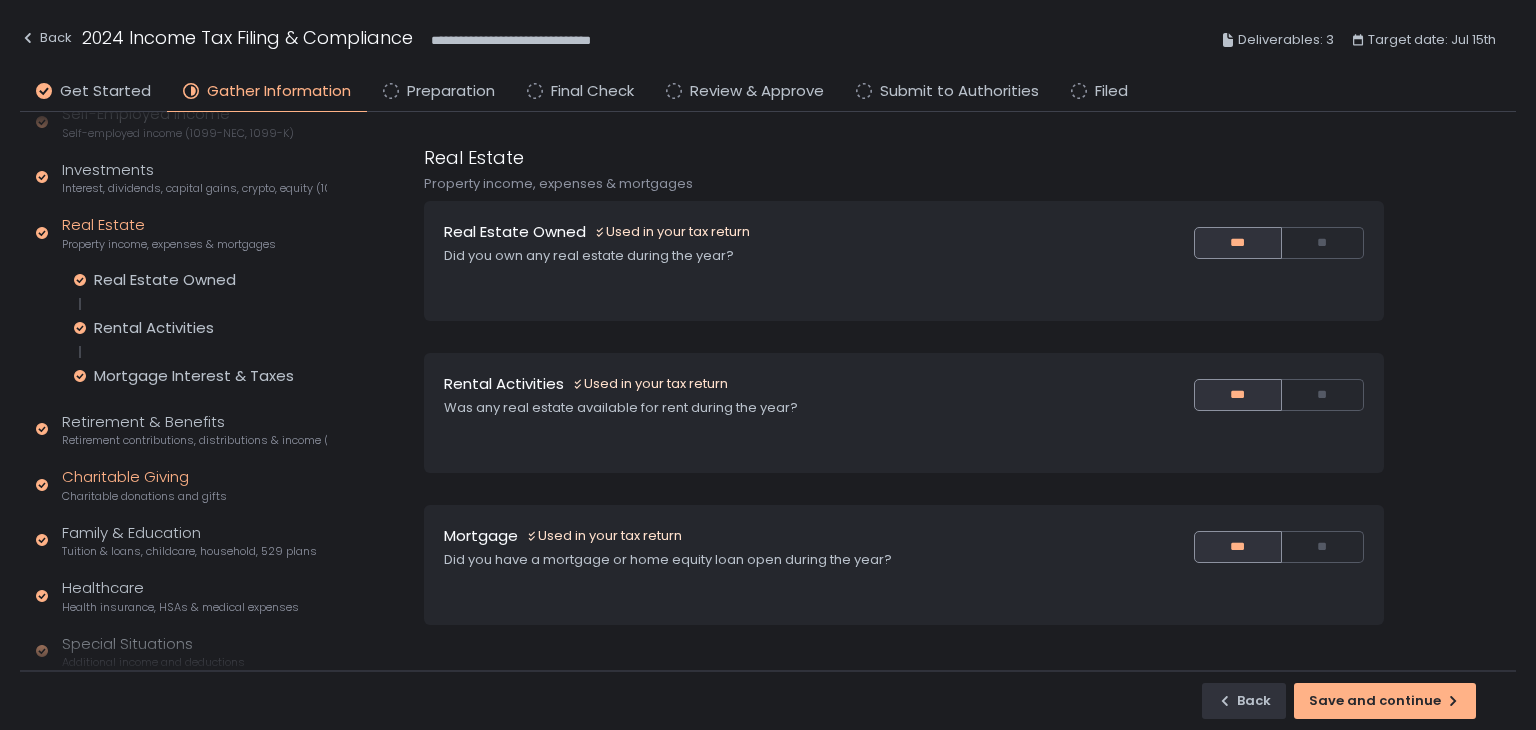 scroll, scrollTop: 354, scrollLeft: 0, axis: vertical 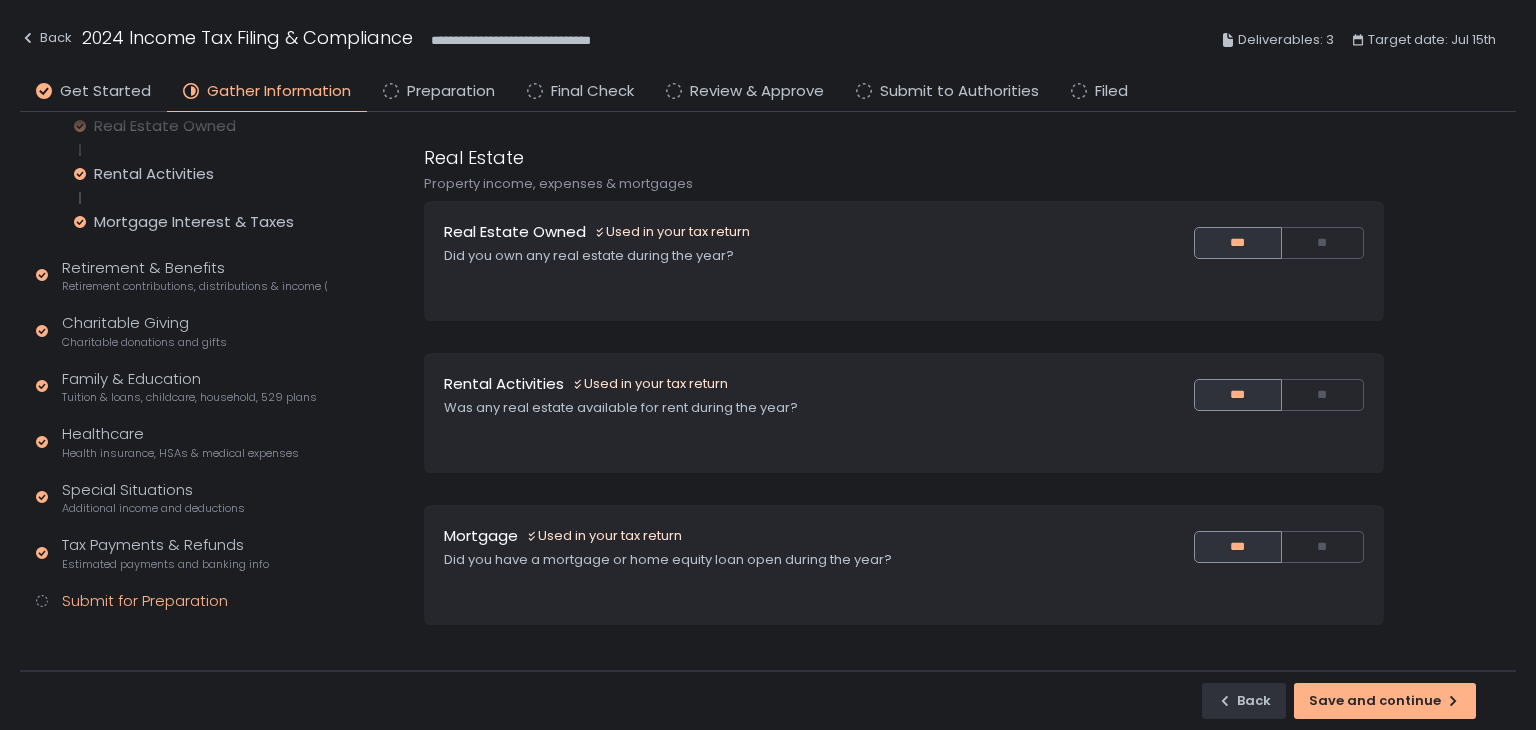 click on "Submit for Preparation" 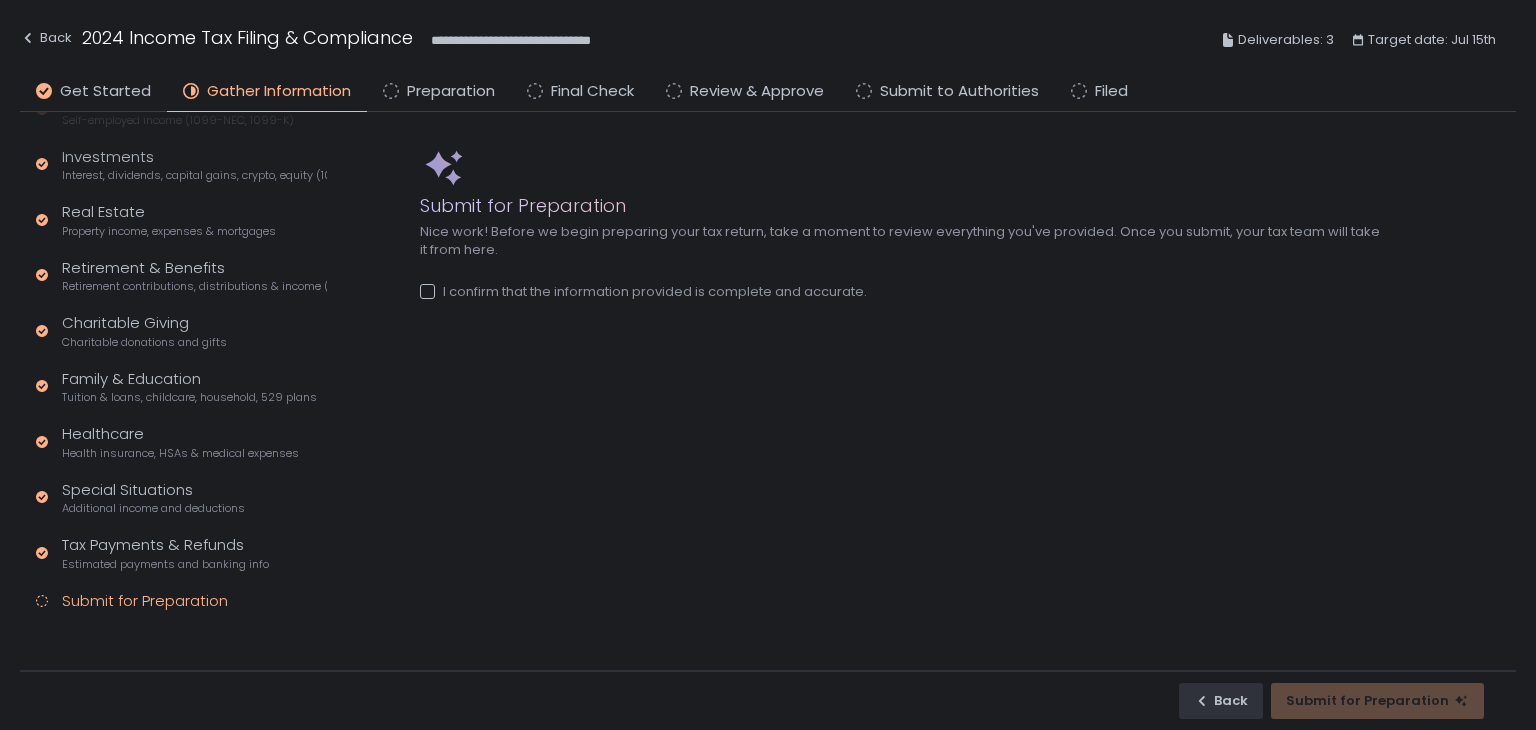 scroll, scrollTop: 213, scrollLeft: 0, axis: vertical 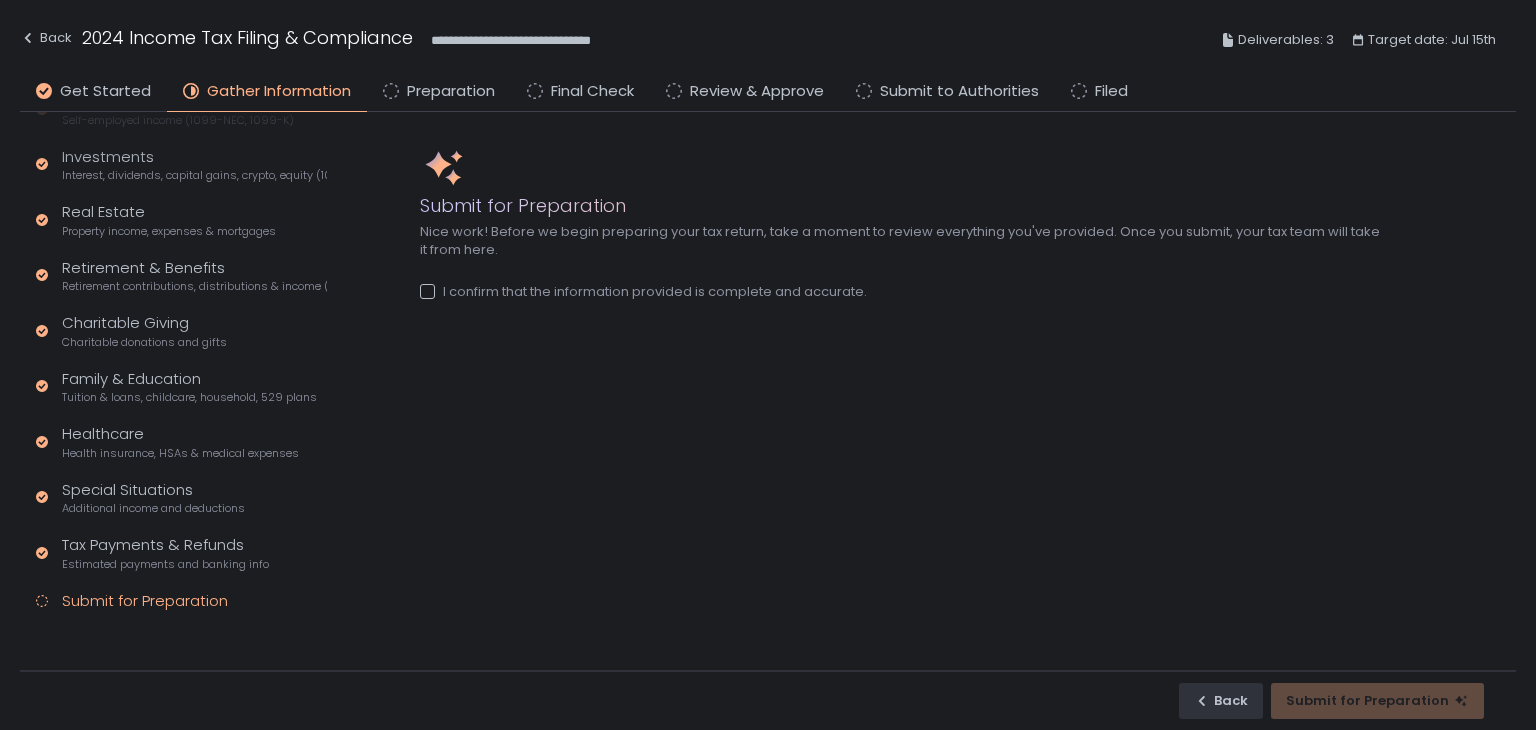 click at bounding box center (427, 291) 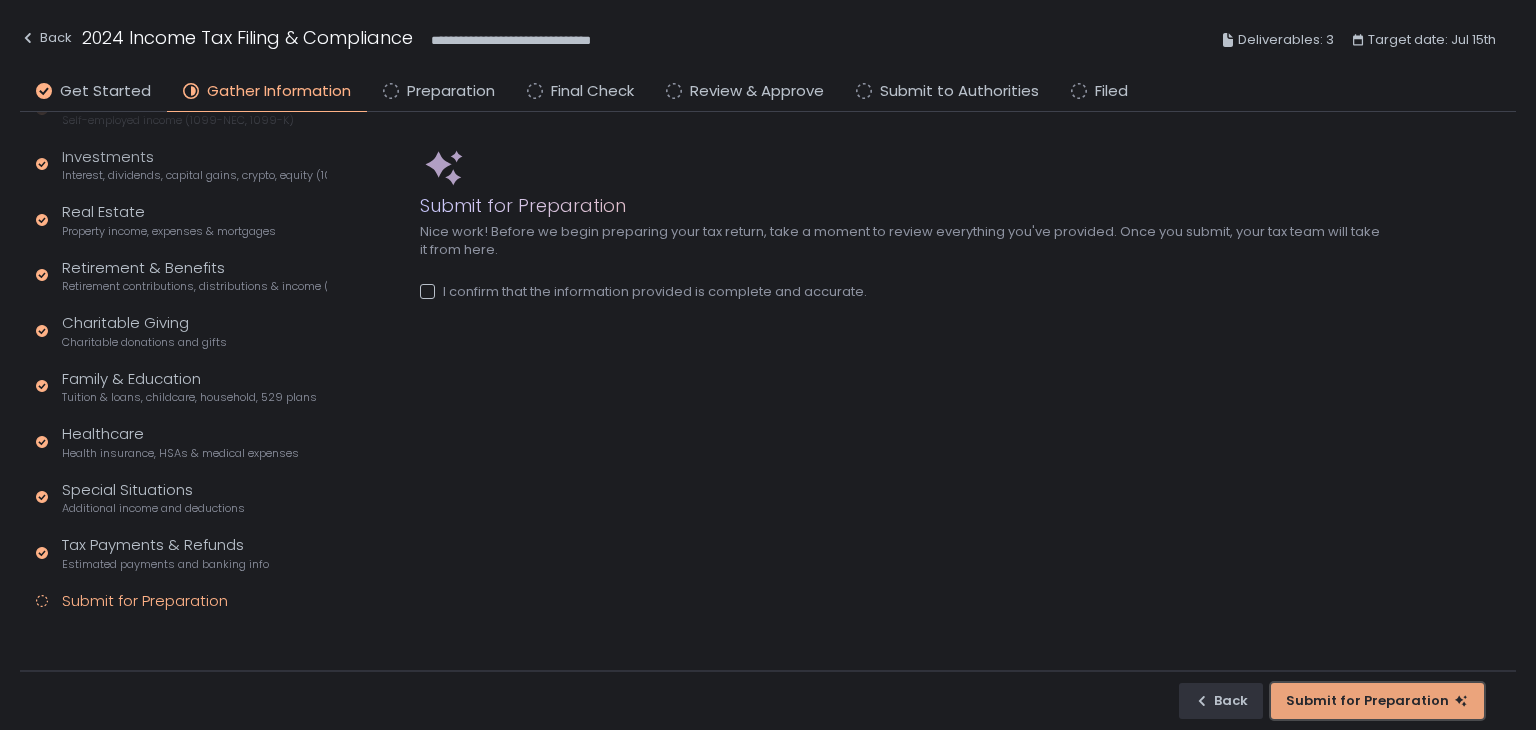 click on "Submit for Preparation" 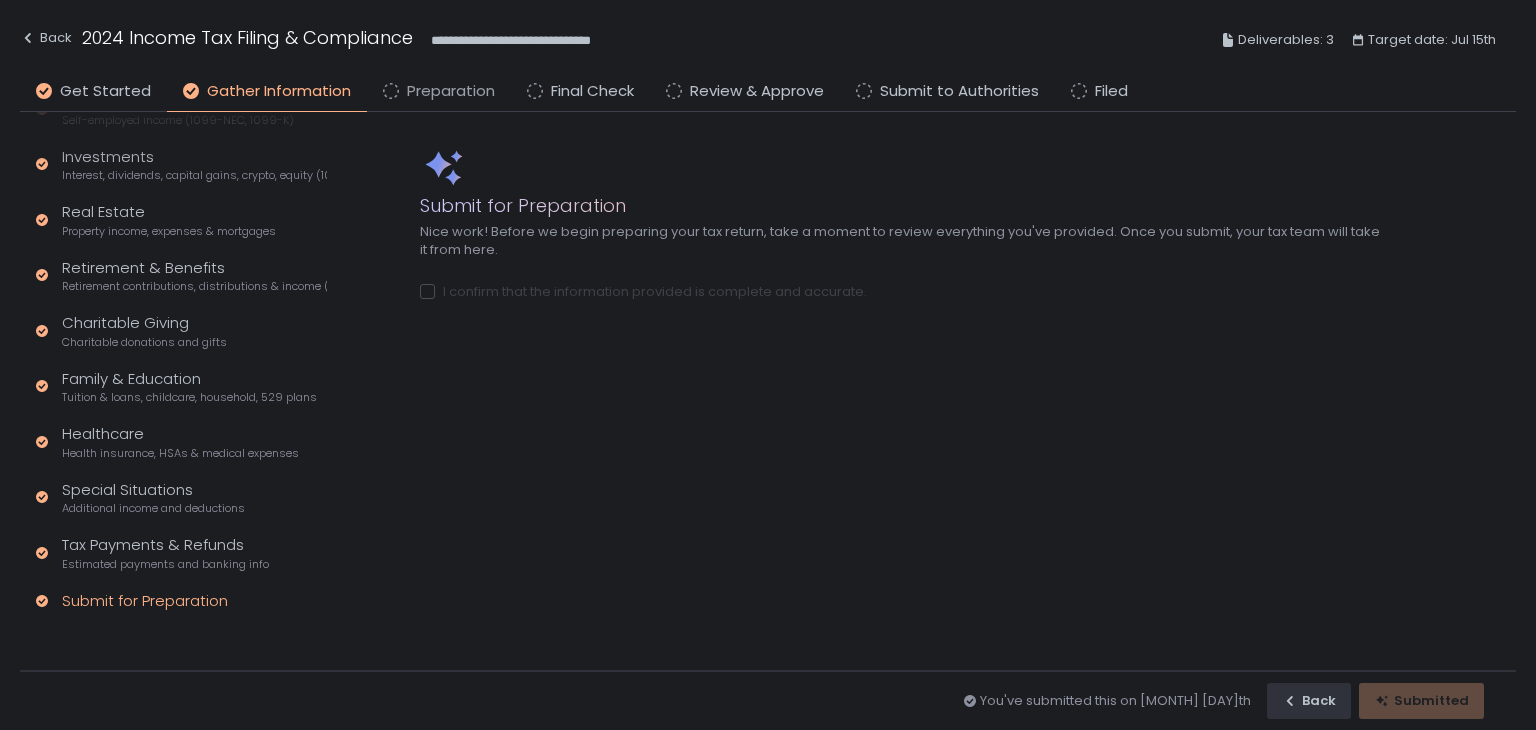 click on "Preparation" at bounding box center (451, 91) 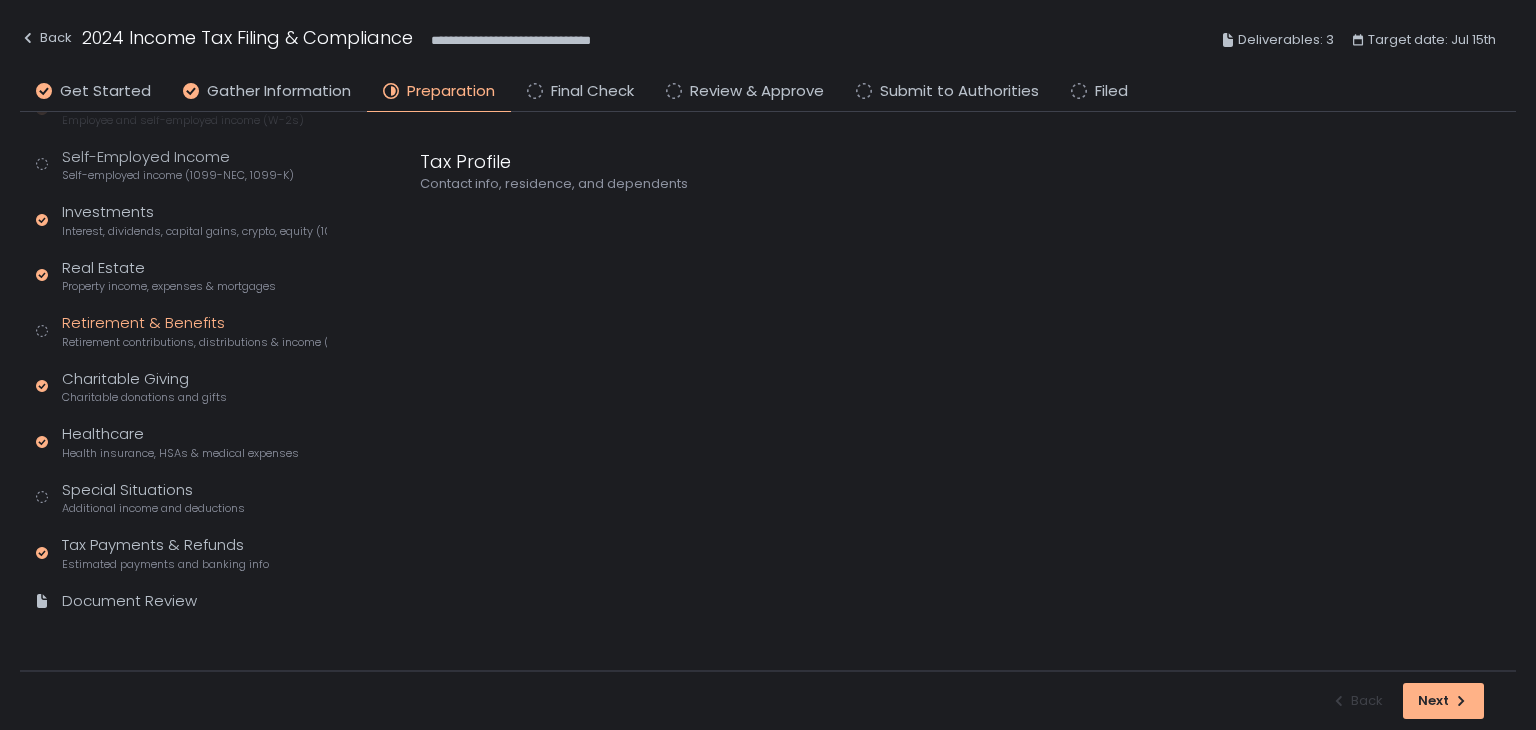 scroll, scrollTop: 376, scrollLeft: 0, axis: vertical 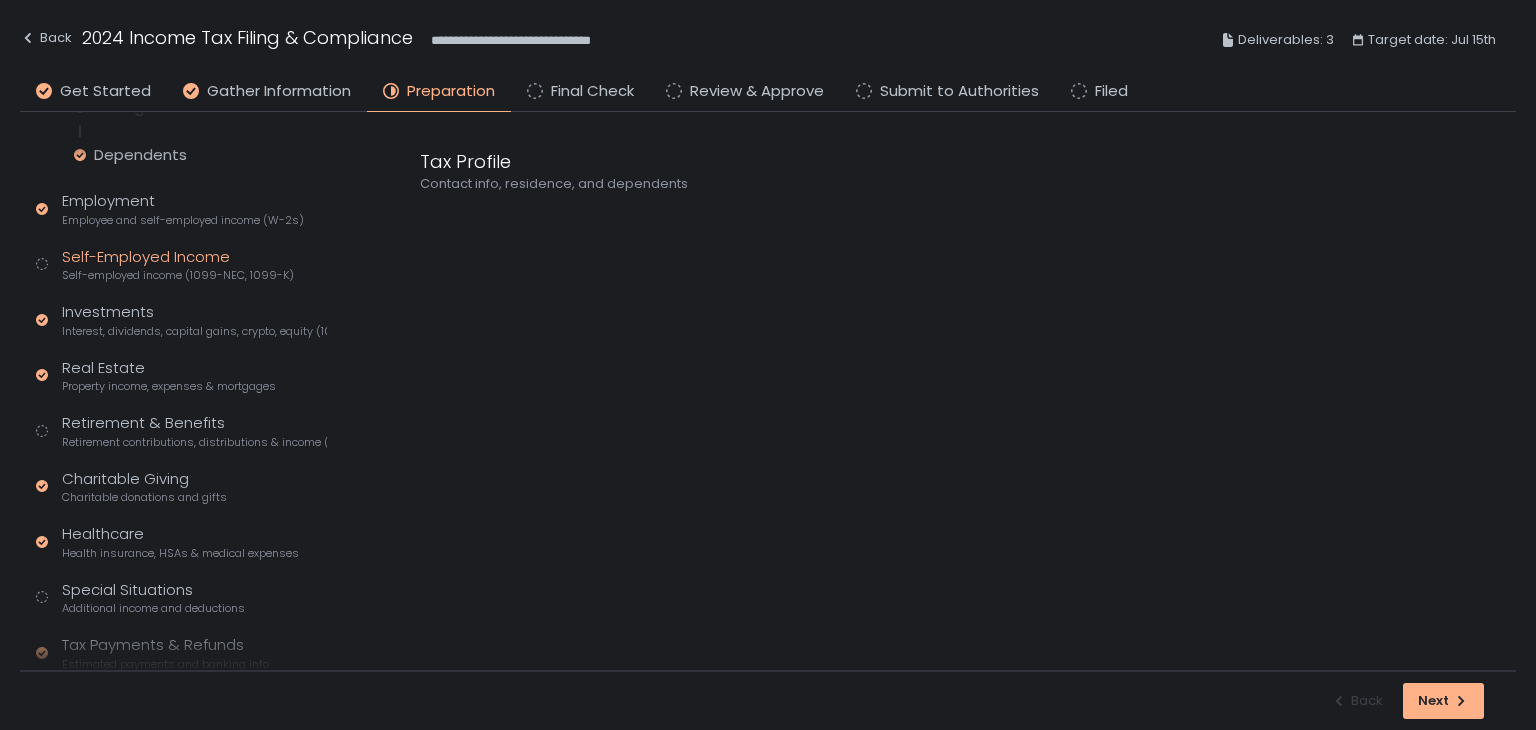 click on "Self-employed income (1099-NEC, 1099-K)" 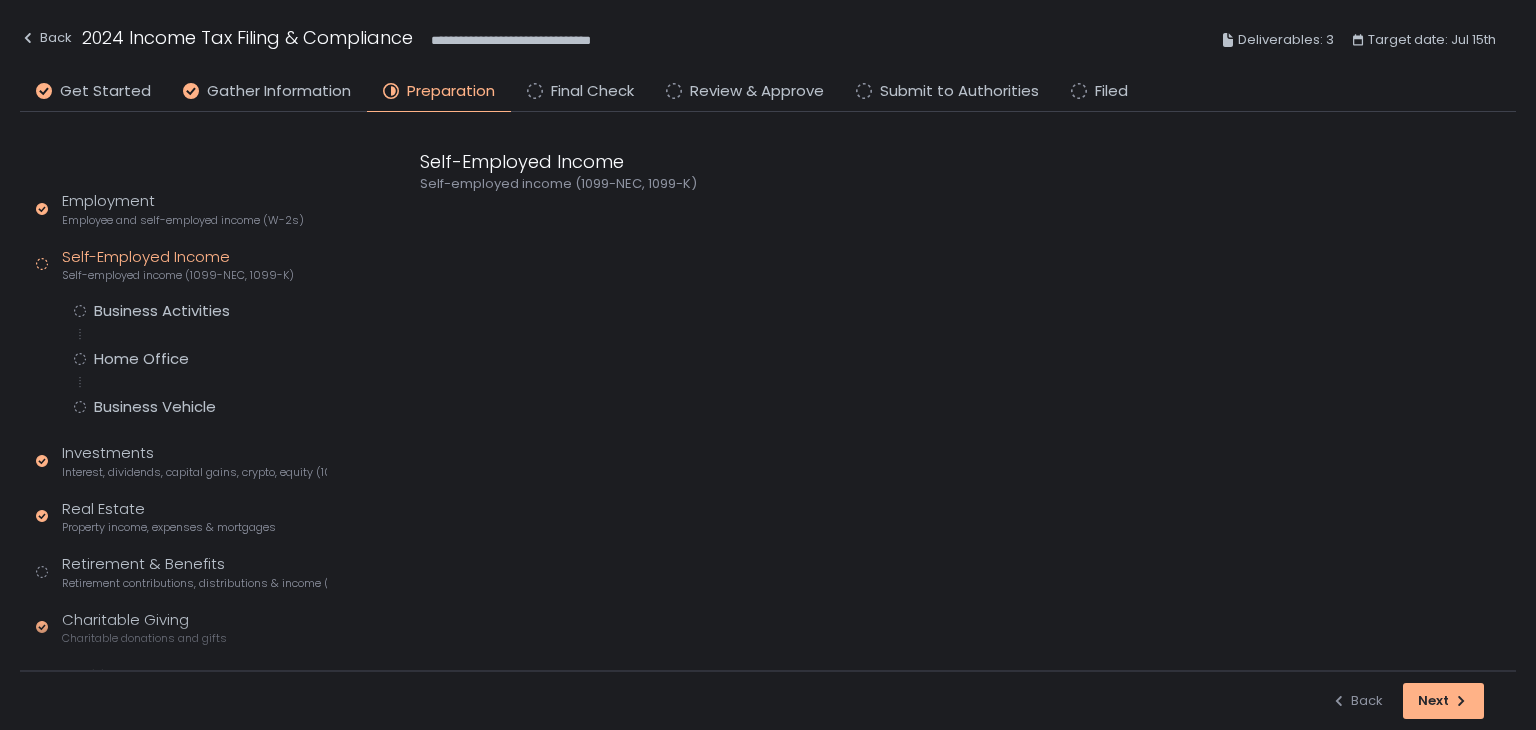 scroll, scrollTop: 186, scrollLeft: 0, axis: vertical 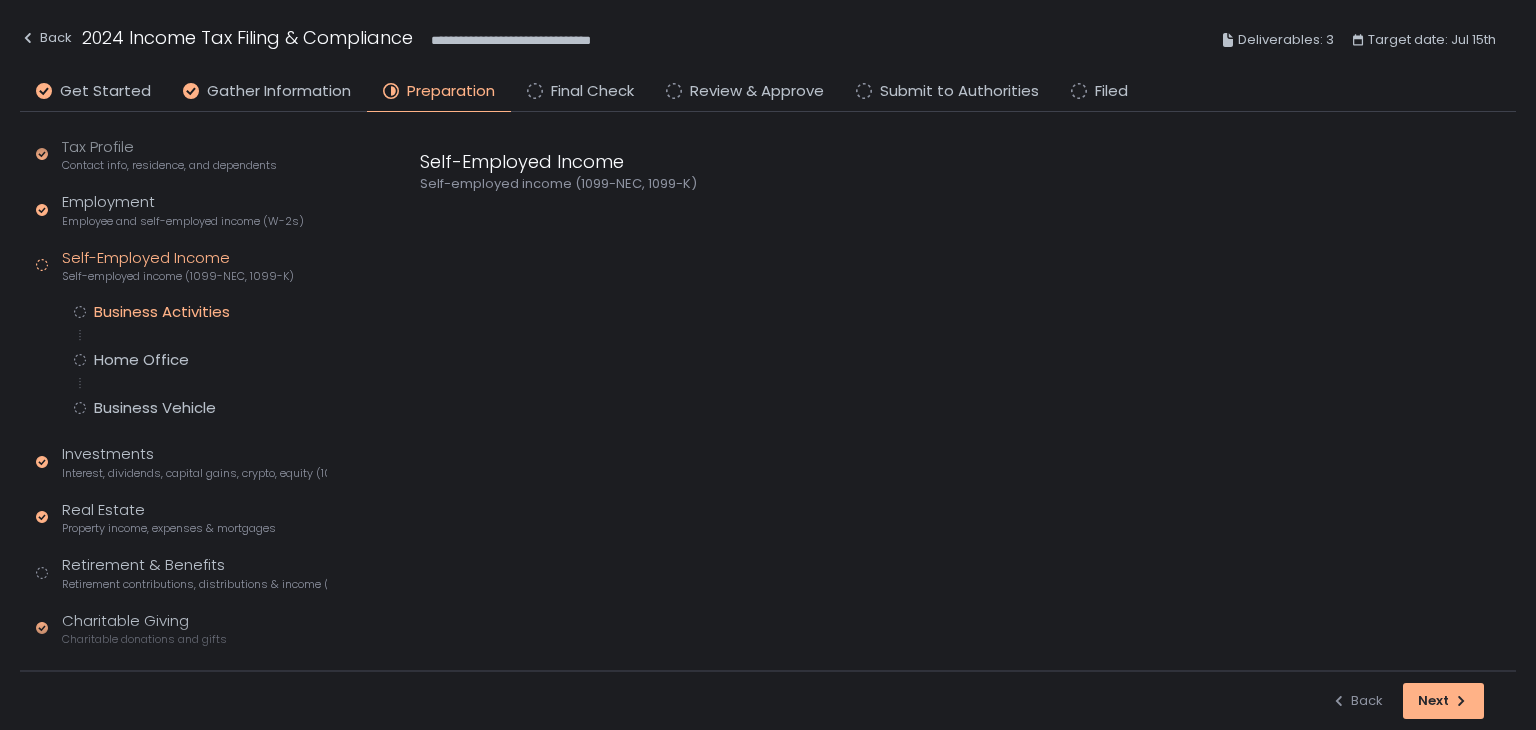 click on "Business Activities" 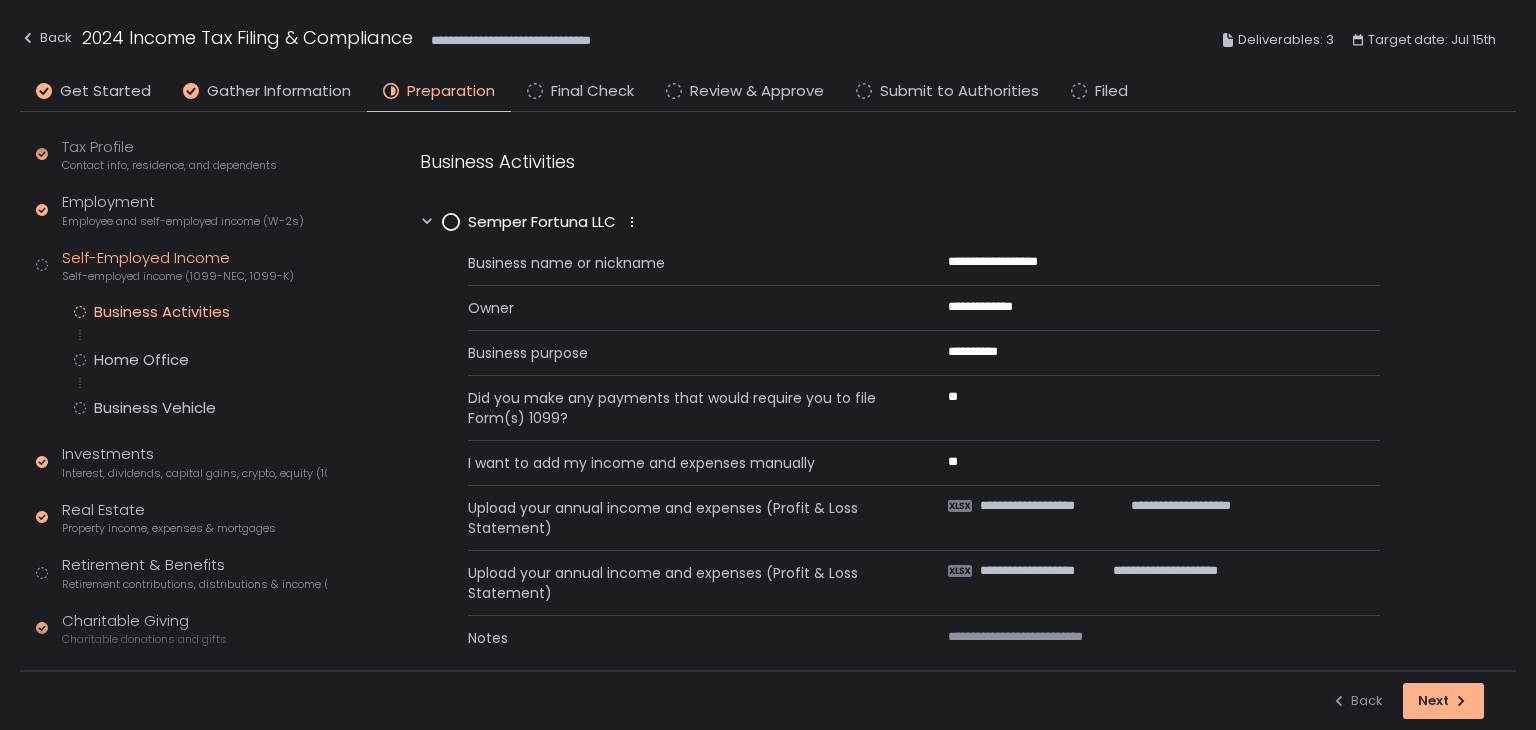 scroll, scrollTop: 24, scrollLeft: 0, axis: vertical 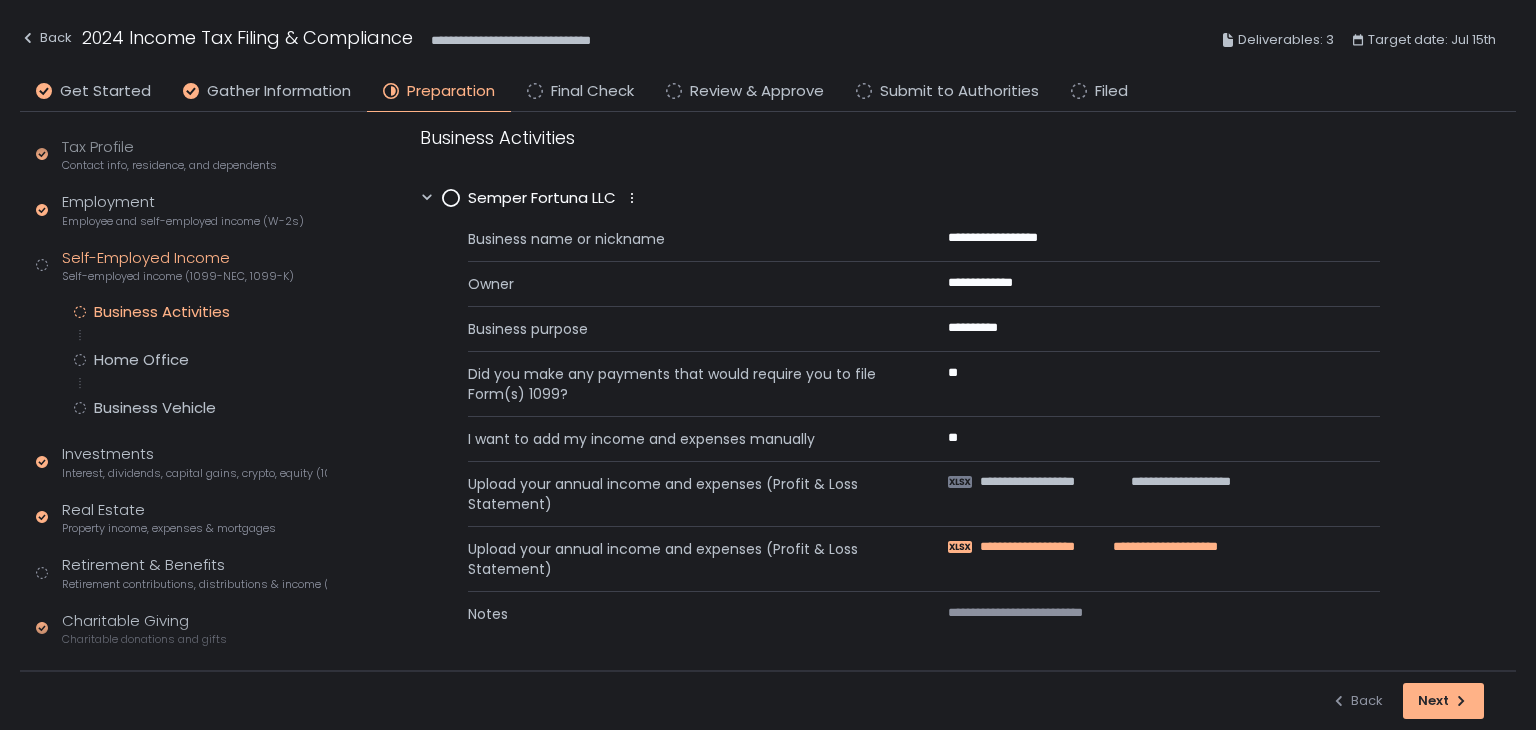 click on "**********" at bounding box center (1046, 547) 